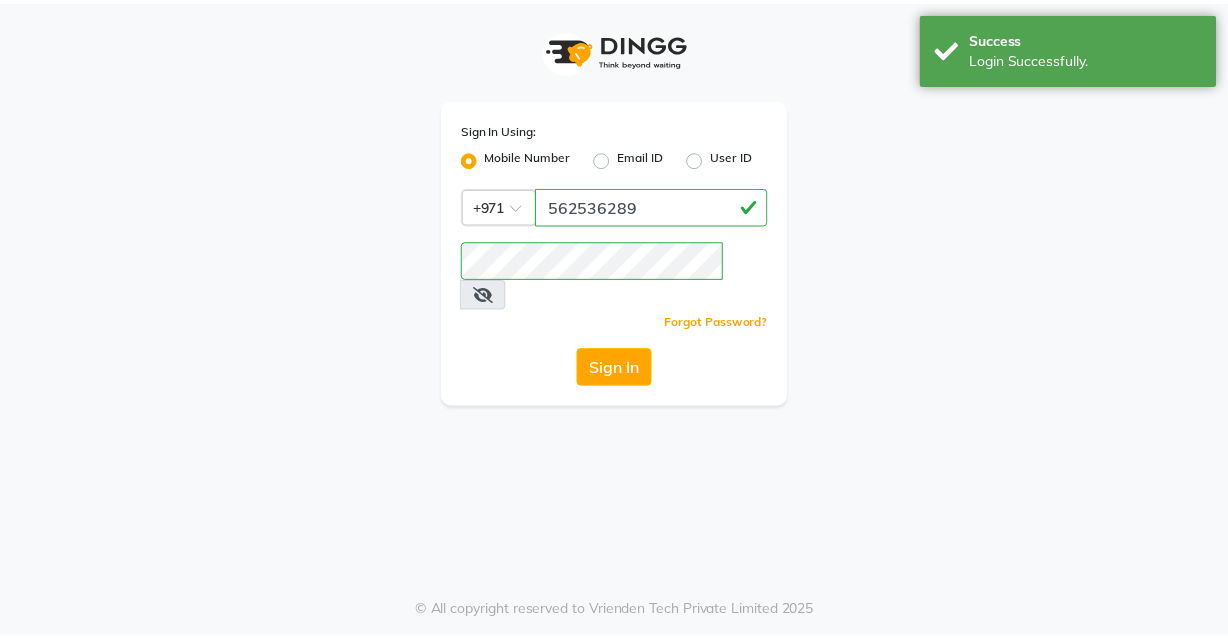 scroll, scrollTop: 0, scrollLeft: 0, axis: both 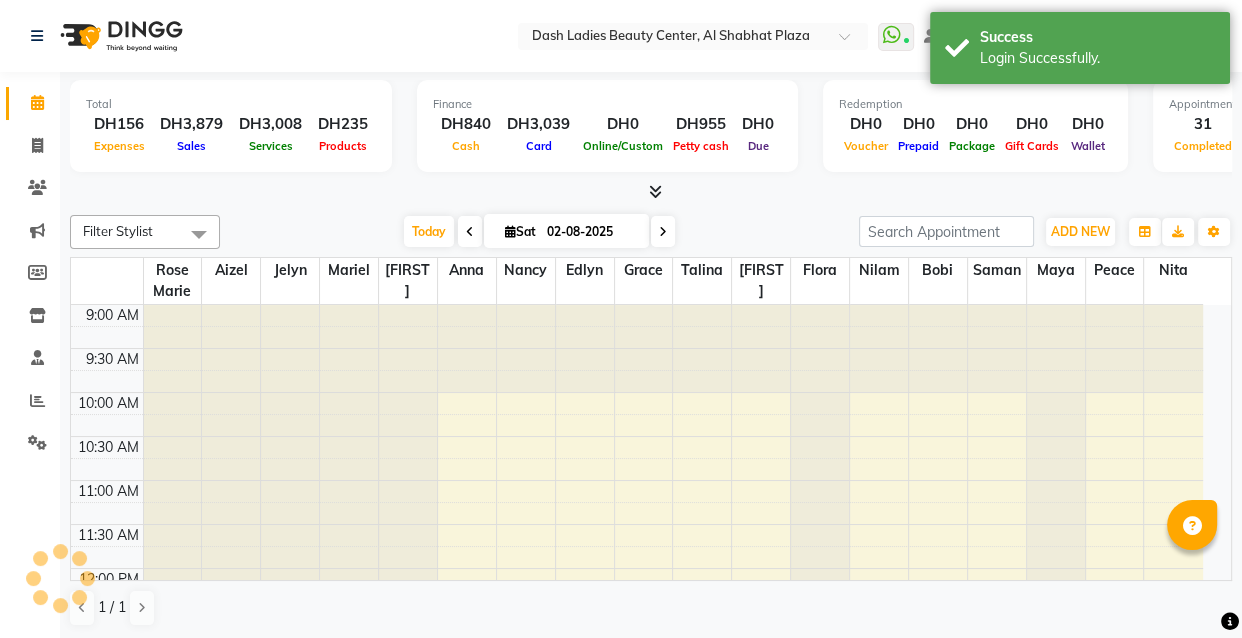 select on "en" 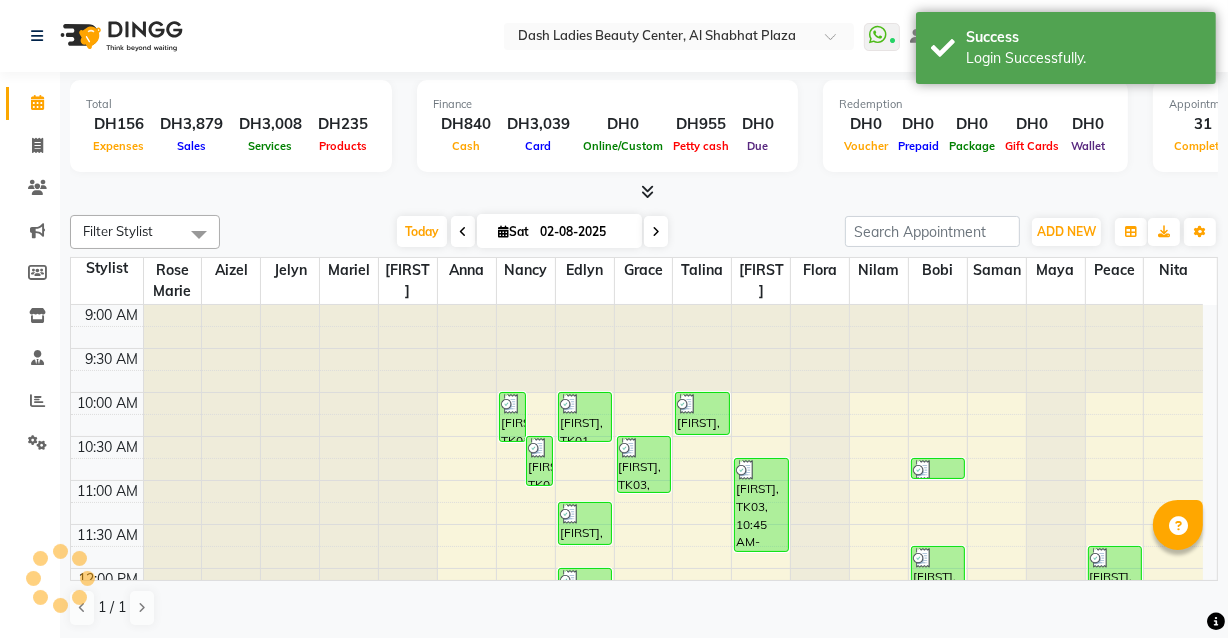scroll, scrollTop: 0, scrollLeft: 0, axis: both 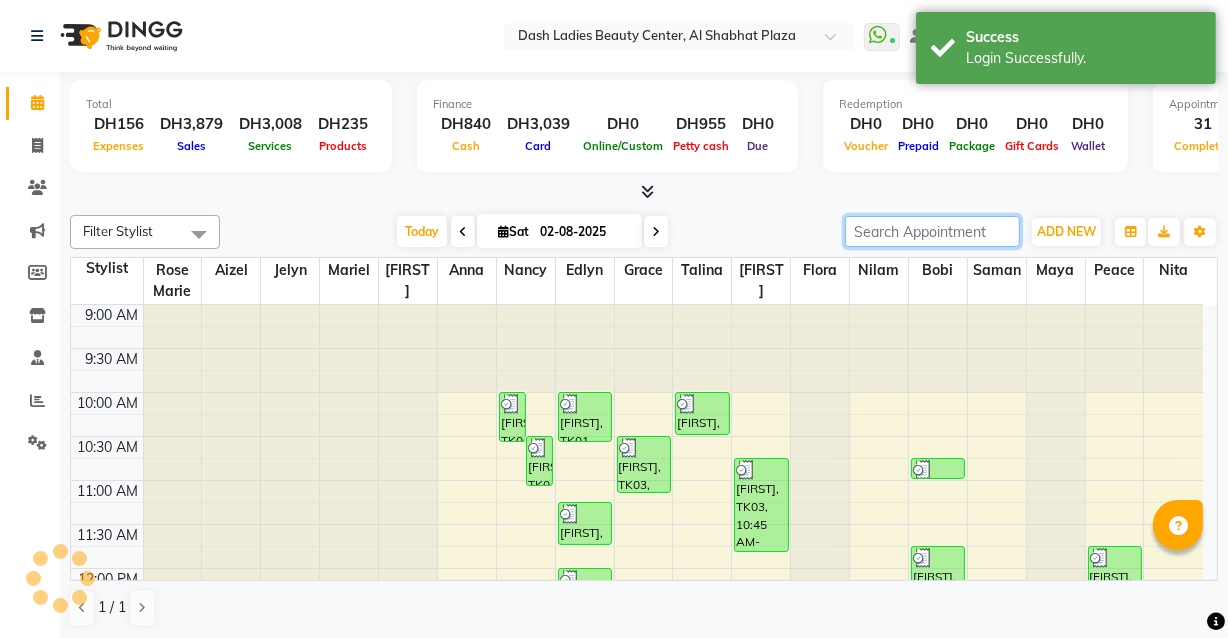 click at bounding box center [932, 231] 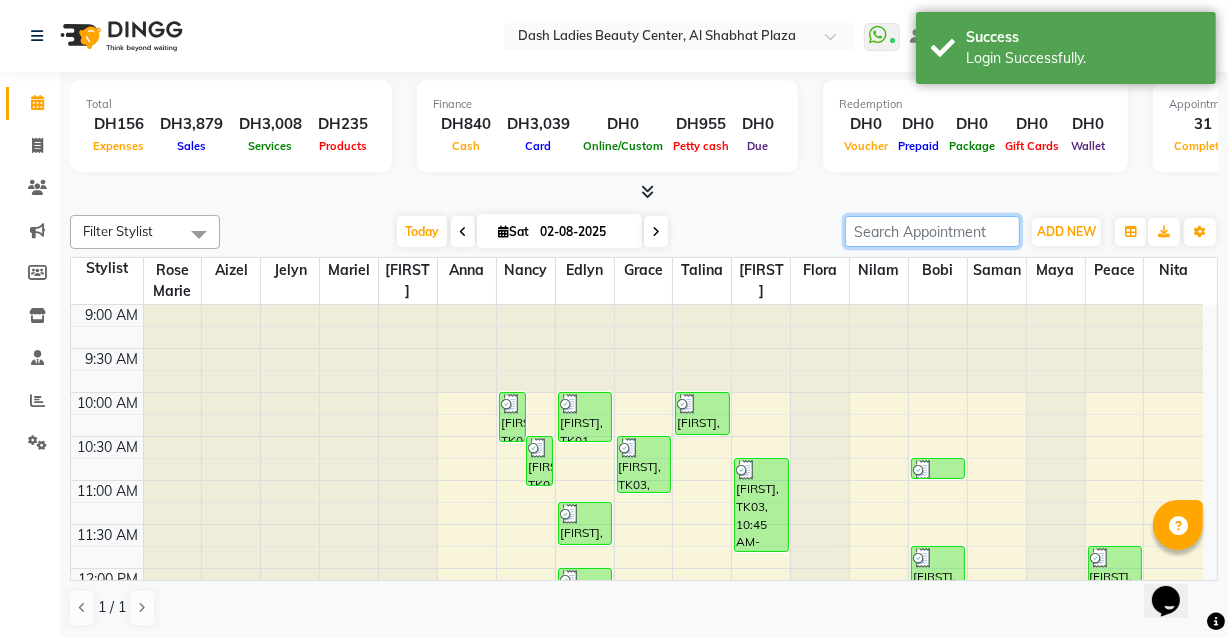 scroll, scrollTop: 0, scrollLeft: 0, axis: both 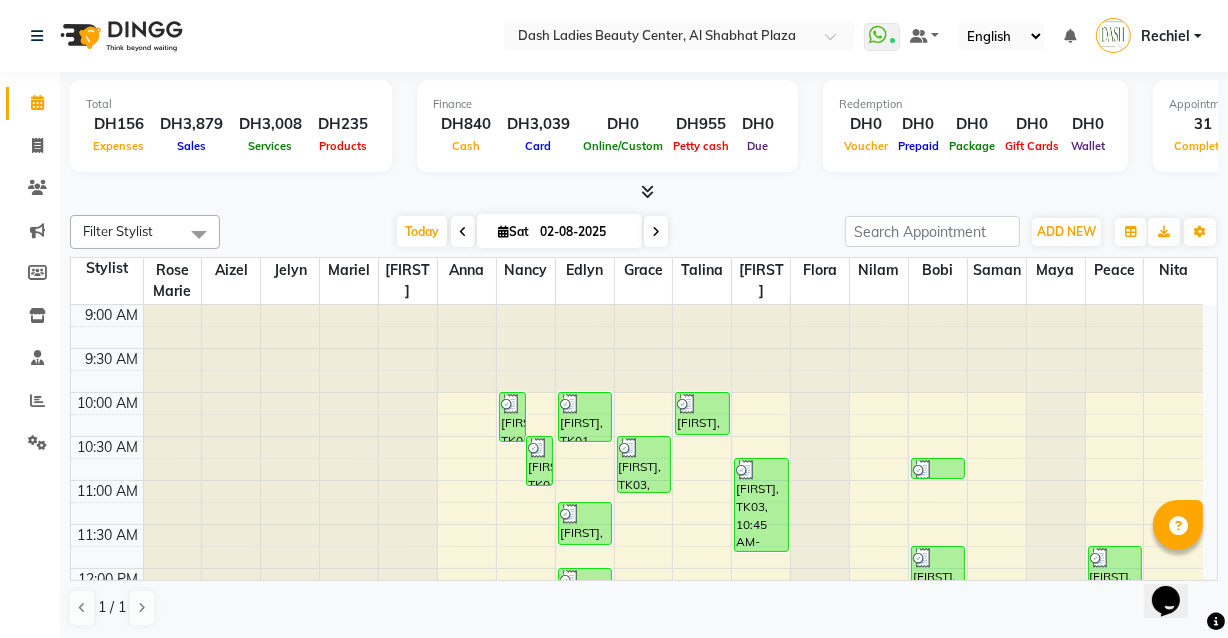 click on "Total DH156 Expenses DH3,879 Sales DH3,008 Services DH235 Products Finance DH840 Cash DH3,039 Card DH0 Online/Custom DH955 Petty cash DH0 Due Redemption DH0 Voucher DH0 Prepaid DH0 Package DH0 Gift Cards DH0 Wallet Appointment 31 Completed 0 Upcoming 0 Ongoing 0 No show Other sales DH635 Packages DH0 Memberships DH0 Vouchers DH0 Prepaids DH0 Gift Cards Filter Stylist Select All Aizel Angelina Anna Bobi Edlyn Flora Grace Janine Jelyn Mariel Maya Nancy Nilam Nita Peace Rose Marie [FIRST] Talina Today Sat 02-08-2025 Toggle Dropdown Add Appointment Add Invoice Add Expense Add Client Add Transaction Toggle Dropdown Add Appointment Add Invoice Add Expense Add Client ADD NEW Toggle Dropdown Add Appointment Add Invoice Add Expense Add Client Add Transaction Filter Stylist Select All Aizel Angelina Anna Bobi Edlyn Flora Grace Janine Jelyn Mariel Maya Nancy Nilam Nita Peace Rose Marie [FIRST] Talina Group By Staff View Room View View as Vertical Vertical - Week View Horizontal List Zoom 100%" 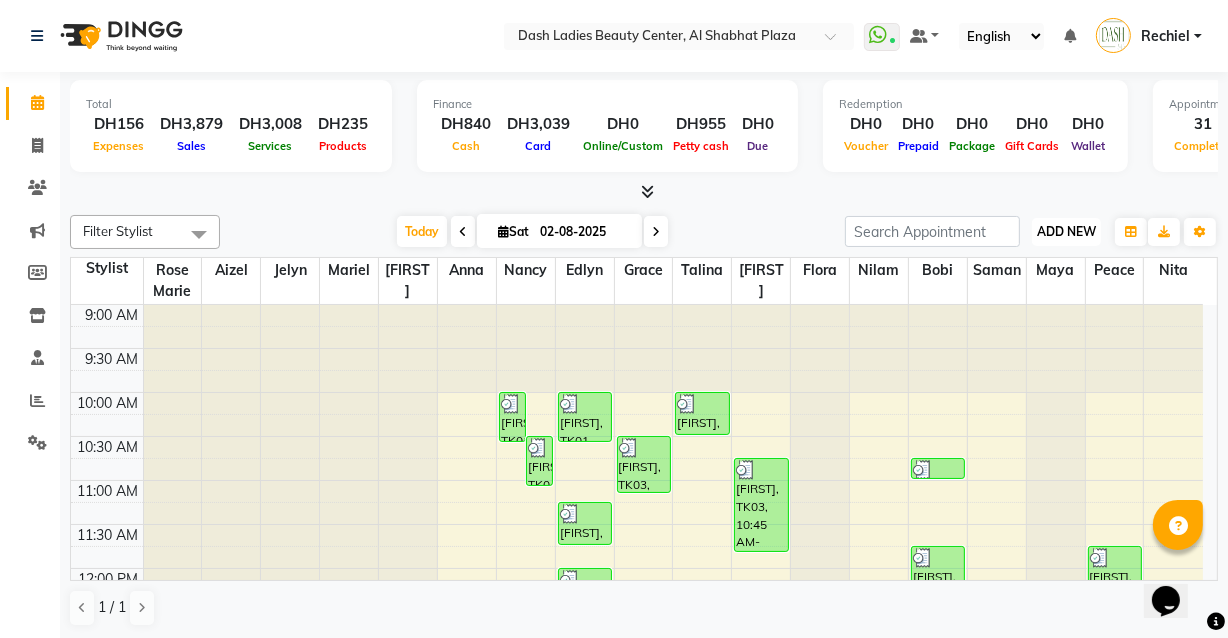 click on "ADD NEW" at bounding box center (1066, 231) 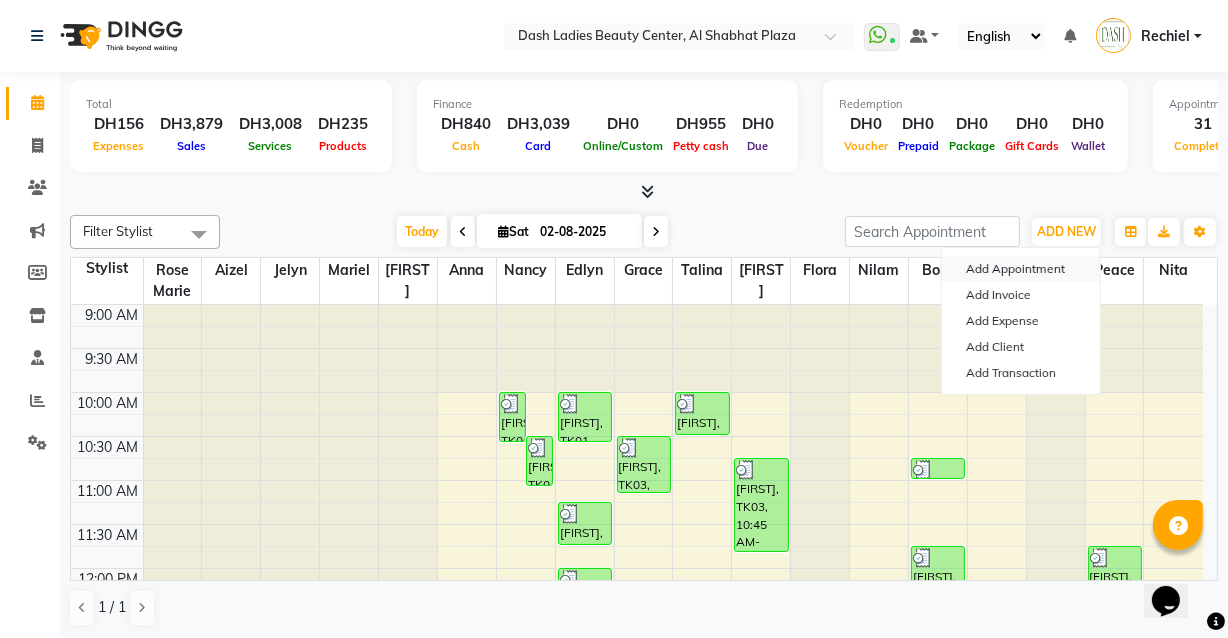 click on "Add Appointment" at bounding box center (1021, 269) 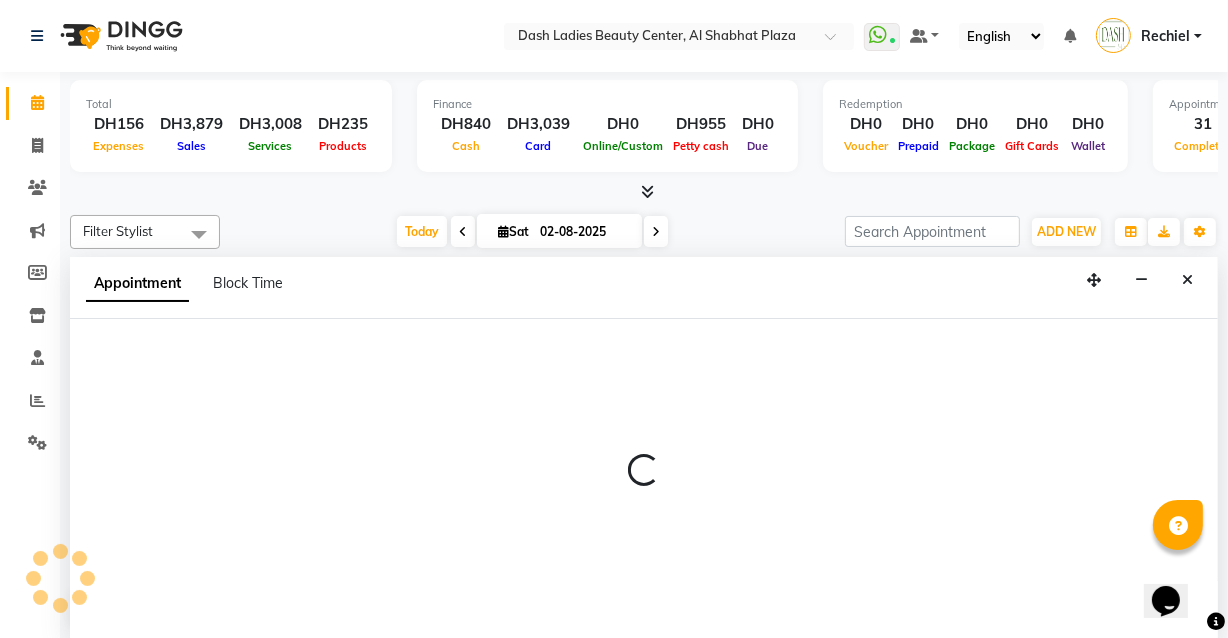 scroll, scrollTop: 0, scrollLeft: 0, axis: both 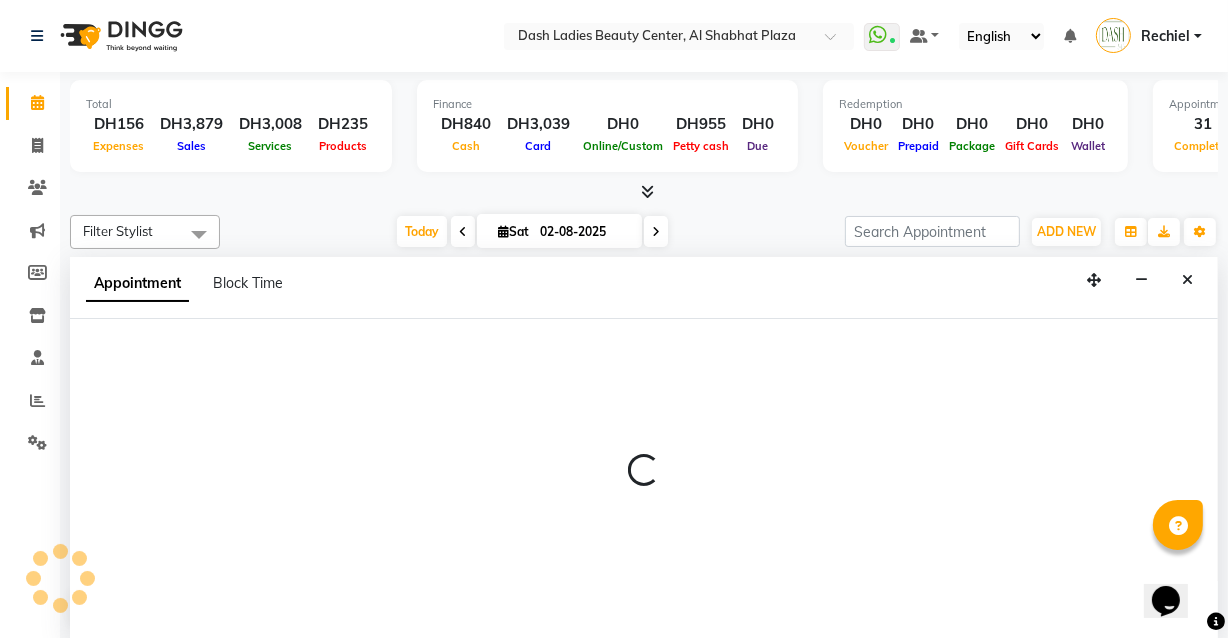 select on "tentative" 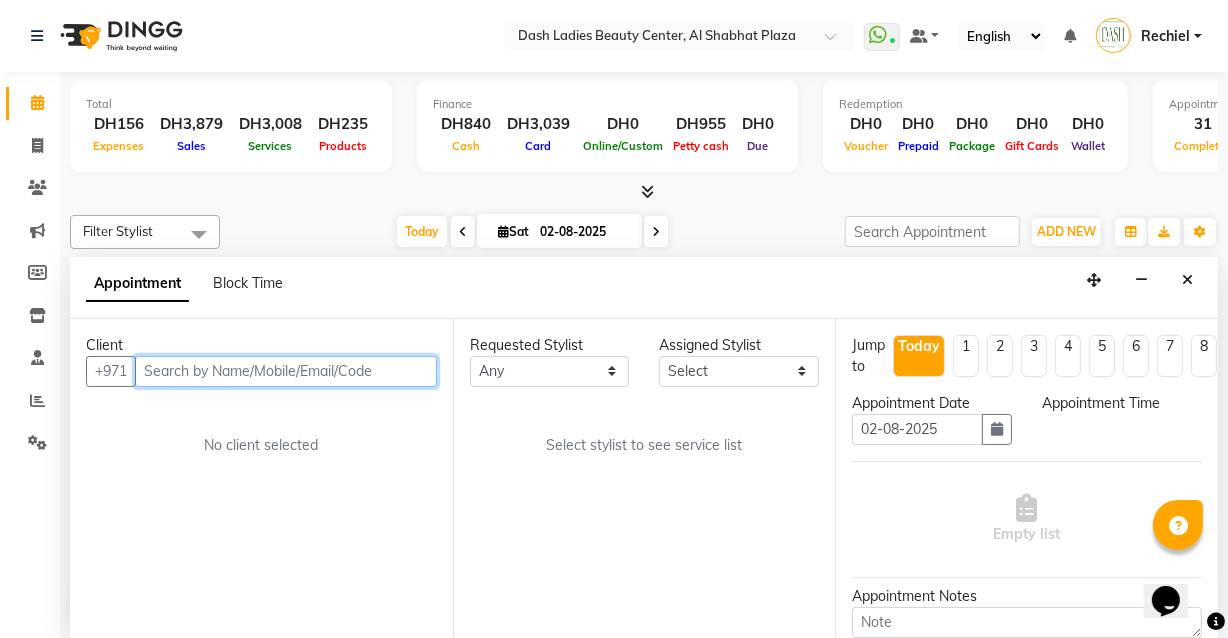 select on "600" 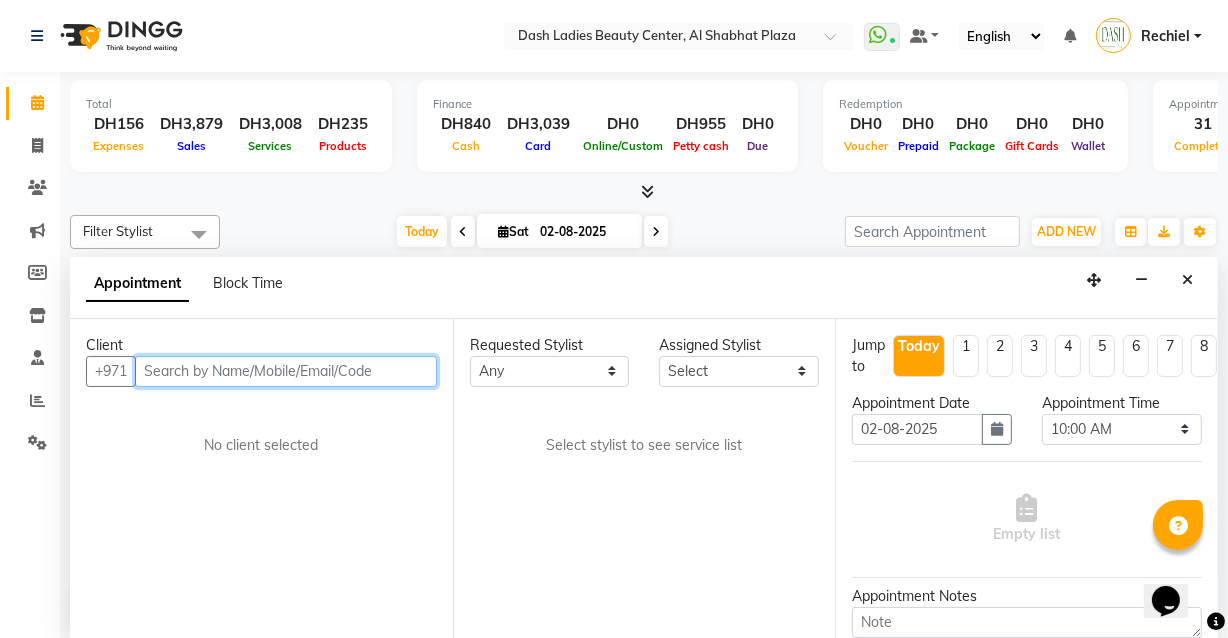 click at bounding box center [286, 371] 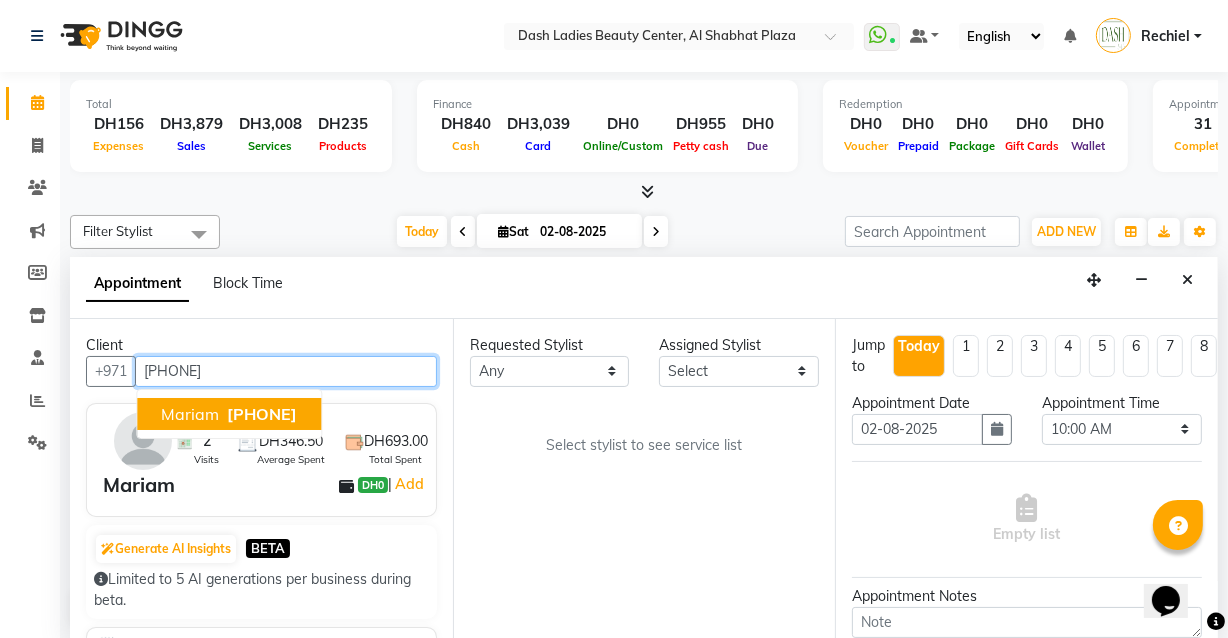 click on "[FIRST]   [PHONE]" at bounding box center (229, 414) 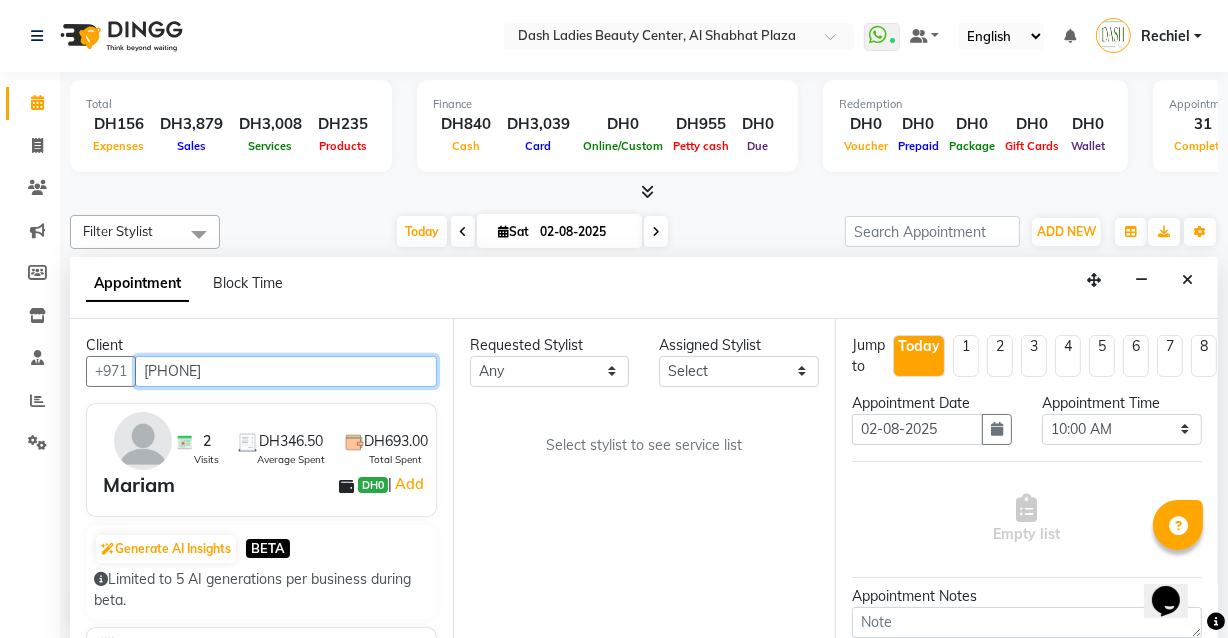 type on "[PHONE]" 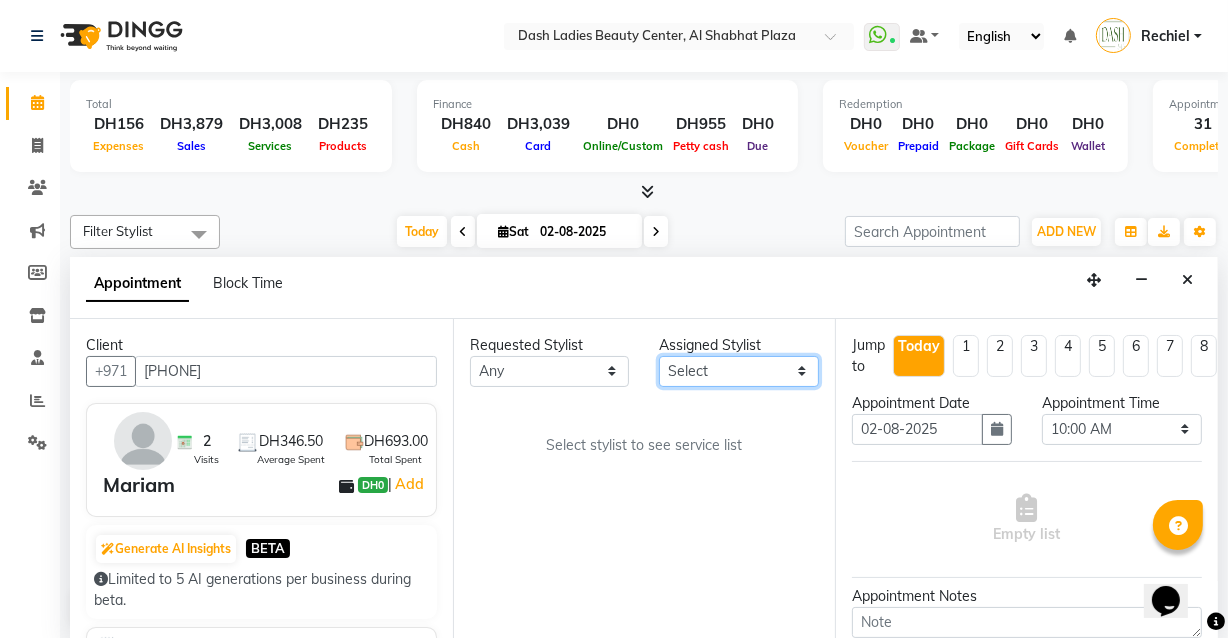 click on "Select Aizel Angelina Anna Bobi Edlyn Flora Grace Janine Jelyn Mariel Maya Nancy Nilam Nita Peace Rose Marie Saman Talina" at bounding box center (739, 371) 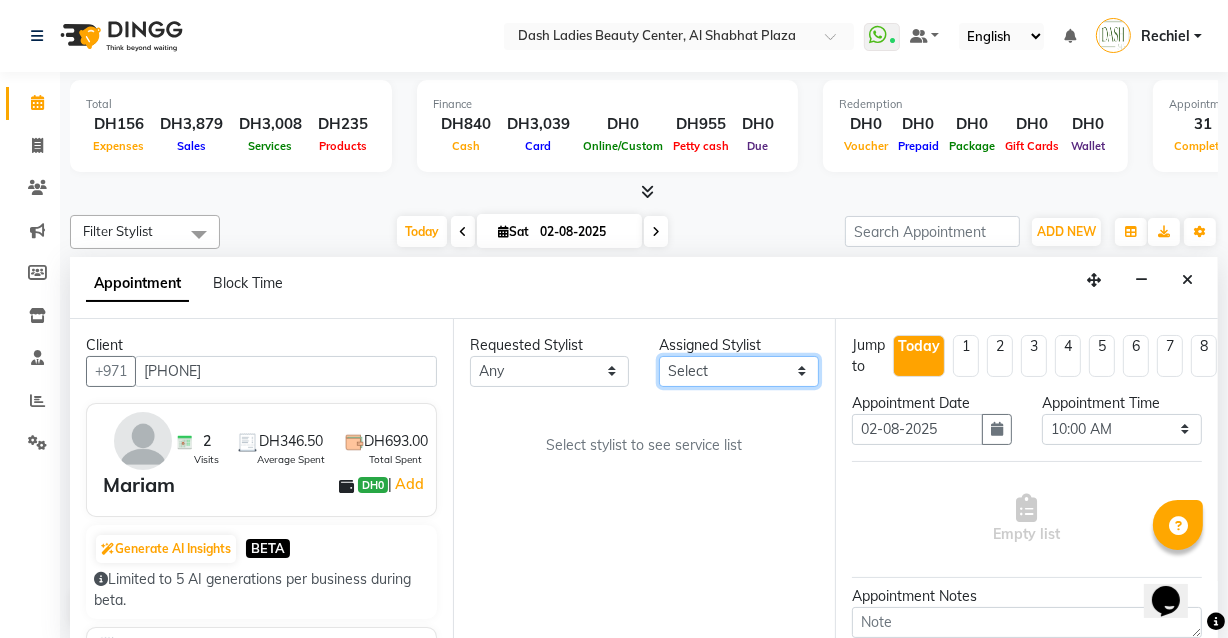 click on "Select Aizel Angelina Anna Bobi Edlyn Flora Grace Janine Jelyn Mariel Maya Nancy Nilam Nita Peace Rose Marie Saman Talina" at bounding box center [739, 371] 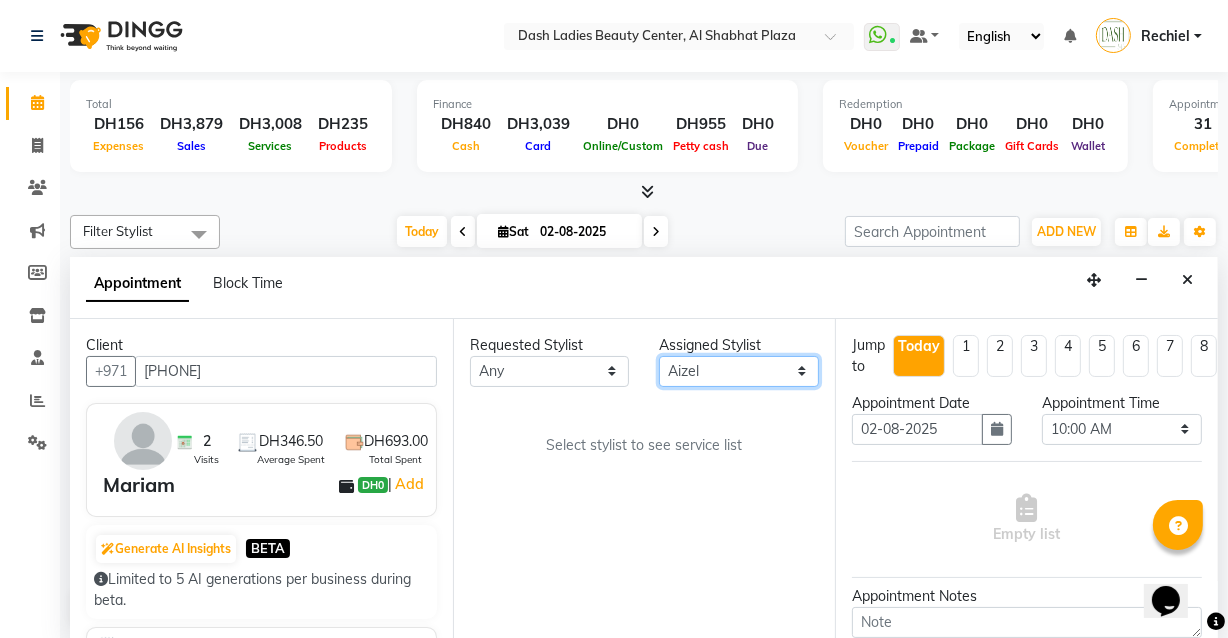 click on "Select Aizel Angelina Anna Bobi Edlyn Flora Grace Janine Jelyn Mariel Maya Nancy Nilam Nita Peace Rose Marie Saman Talina" at bounding box center (739, 371) 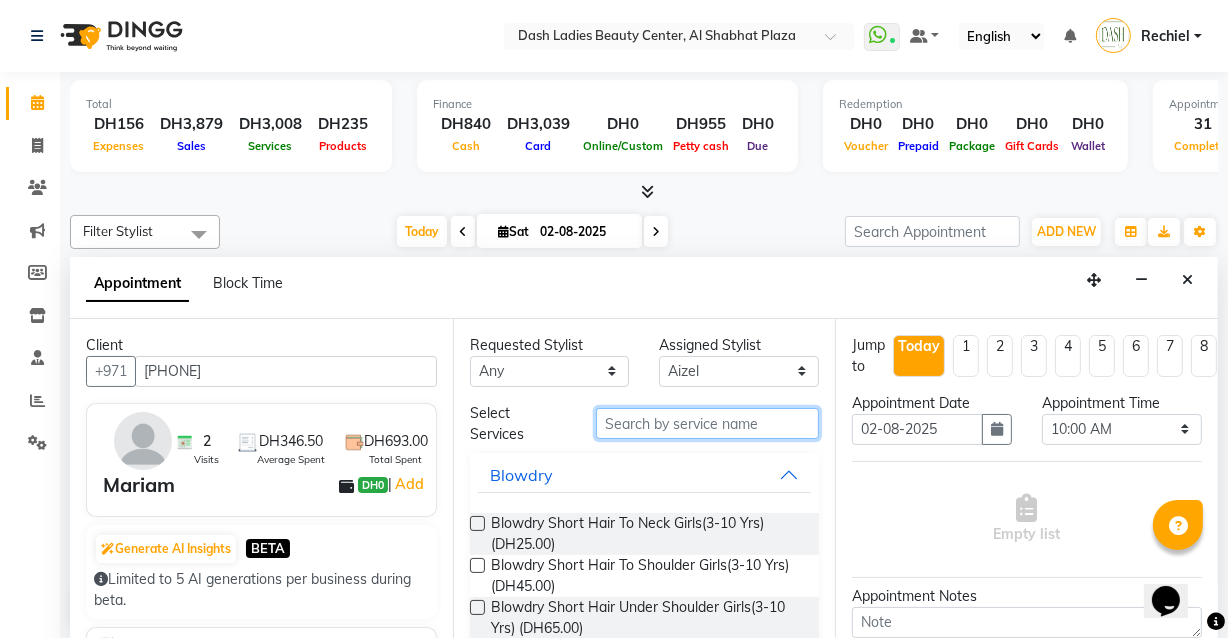 click at bounding box center (707, 423) 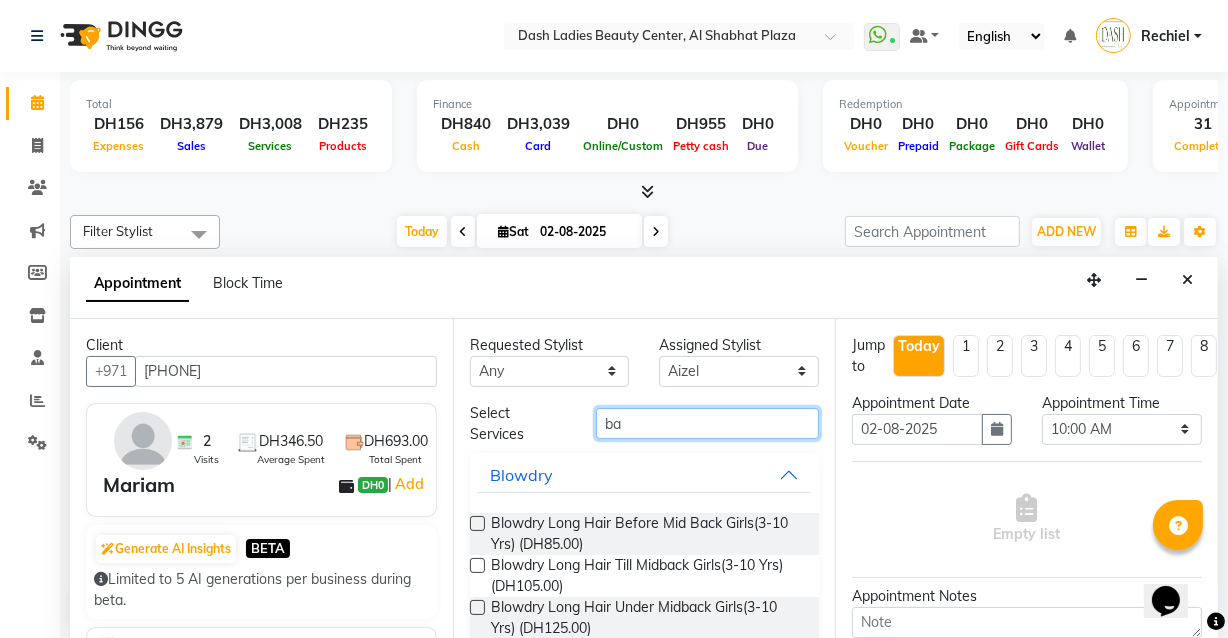 type on "b" 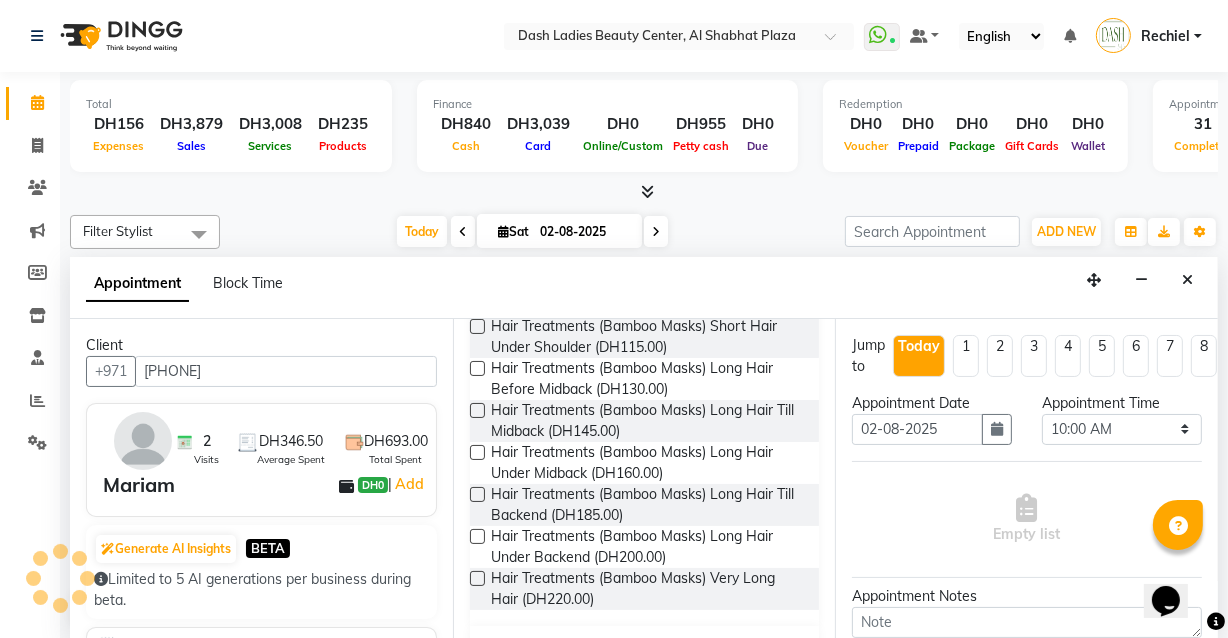 scroll, scrollTop: 280, scrollLeft: 0, axis: vertical 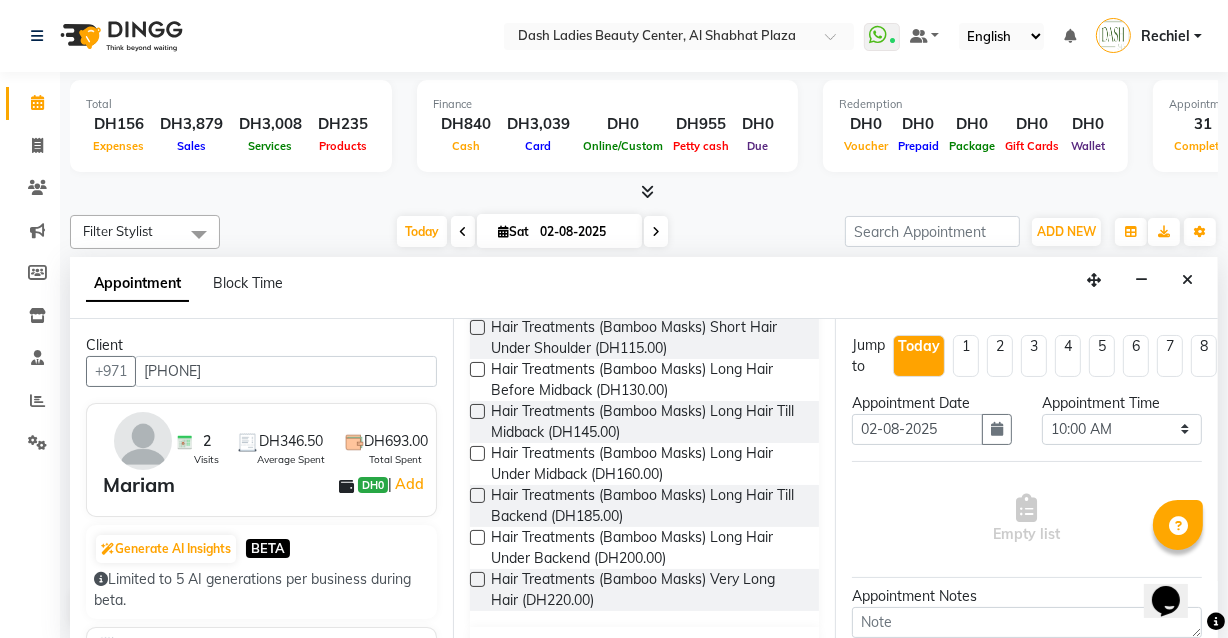 type on "bamboo mas" 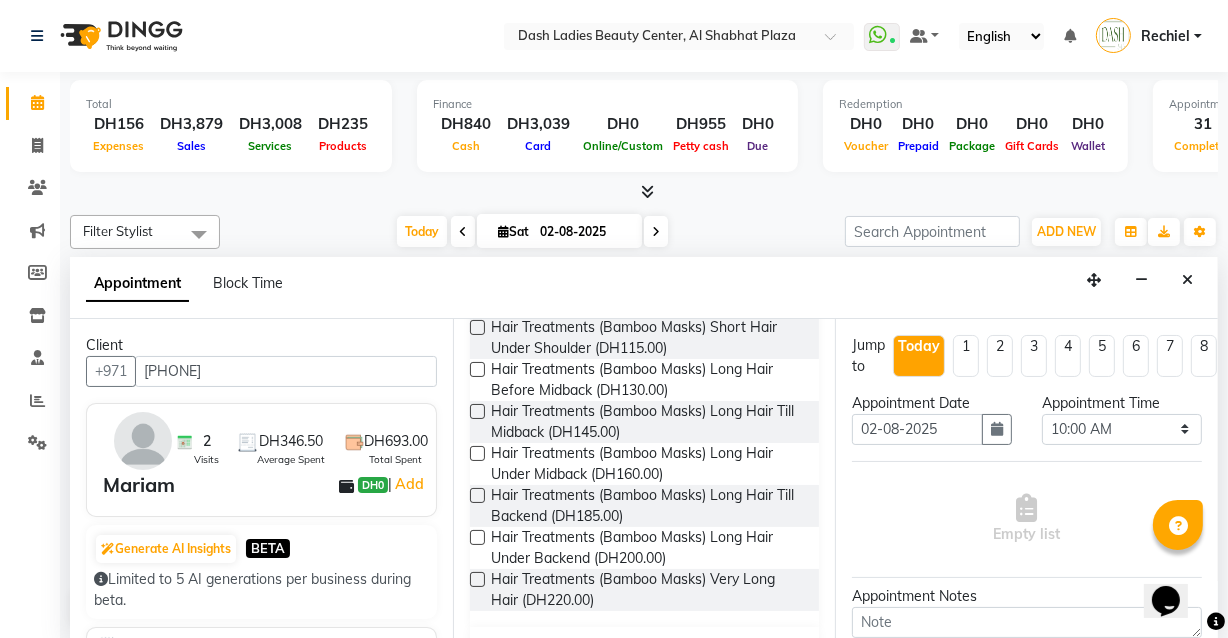 click at bounding box center (477, 495) 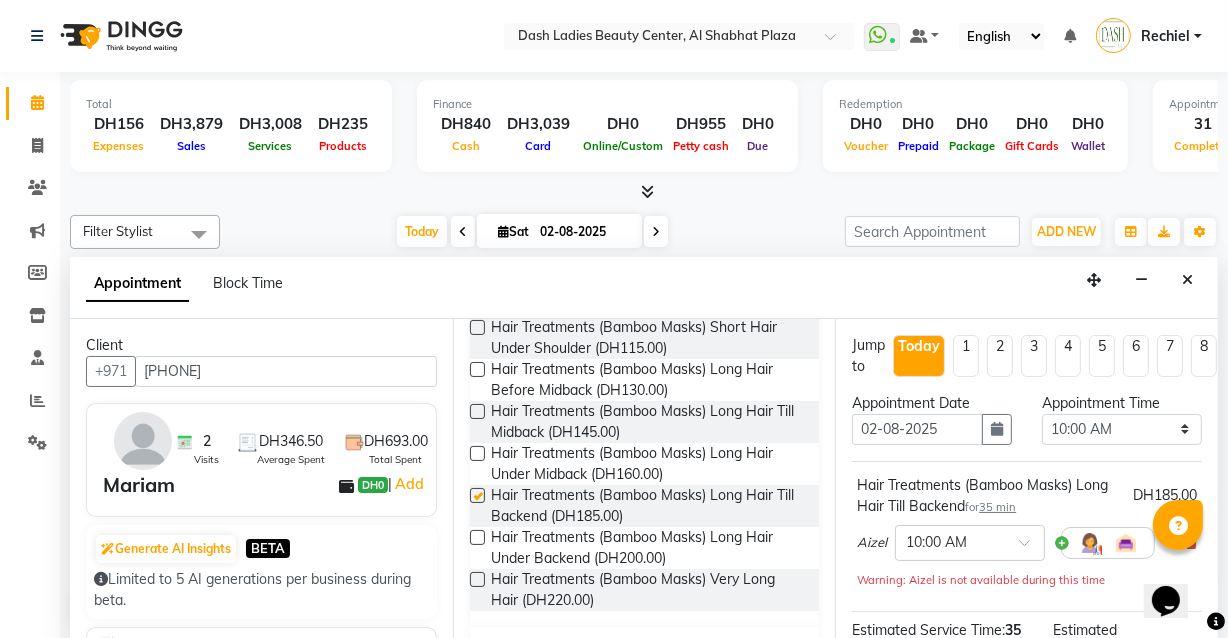 checkbox on "false" 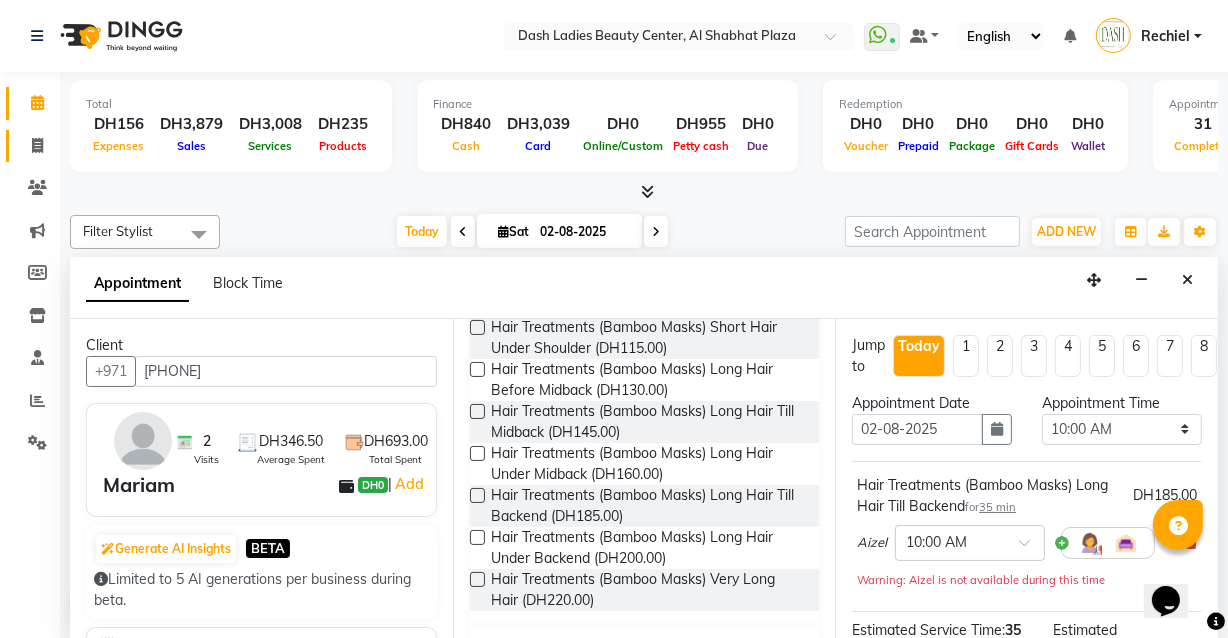 click 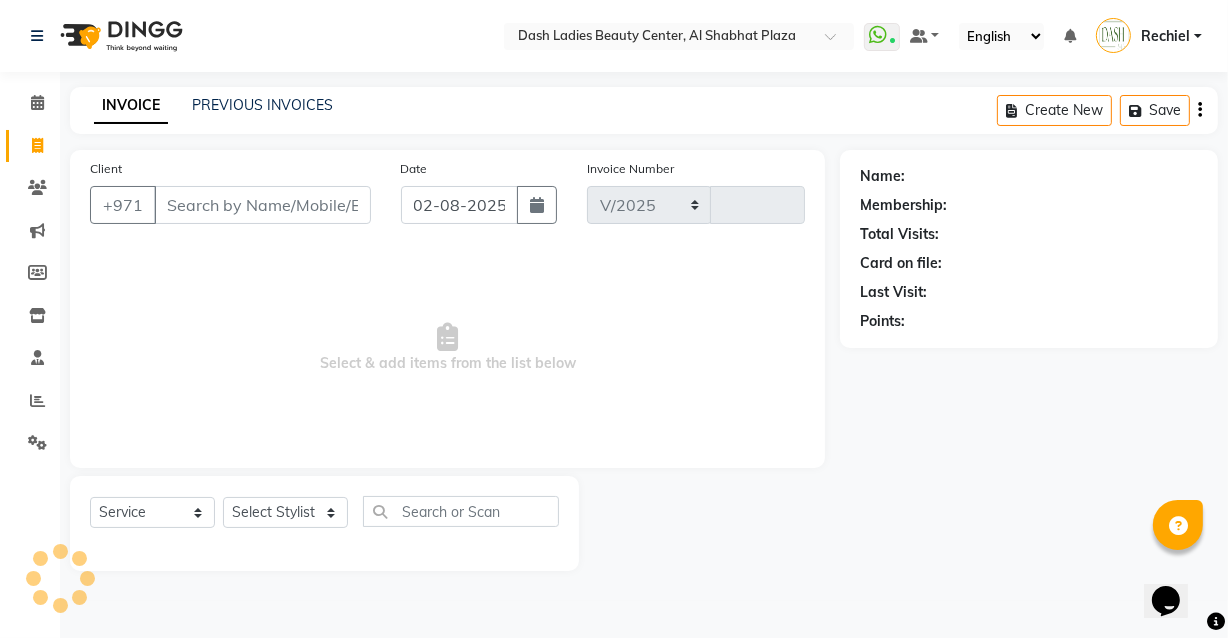 select on "8372" 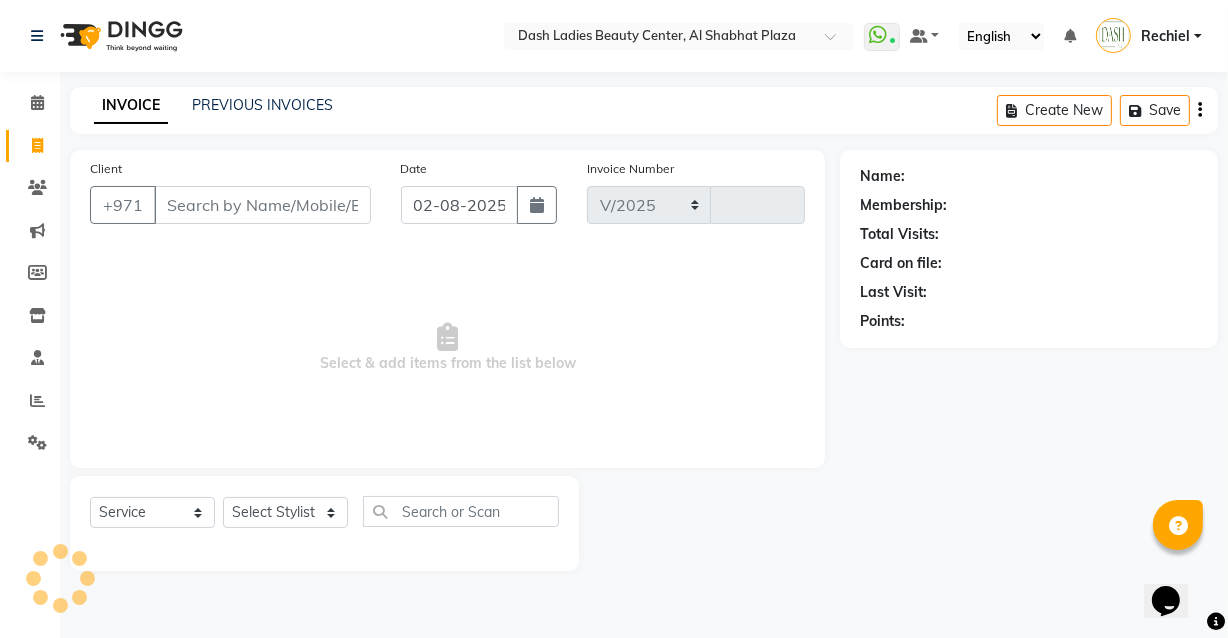 type on "2507" 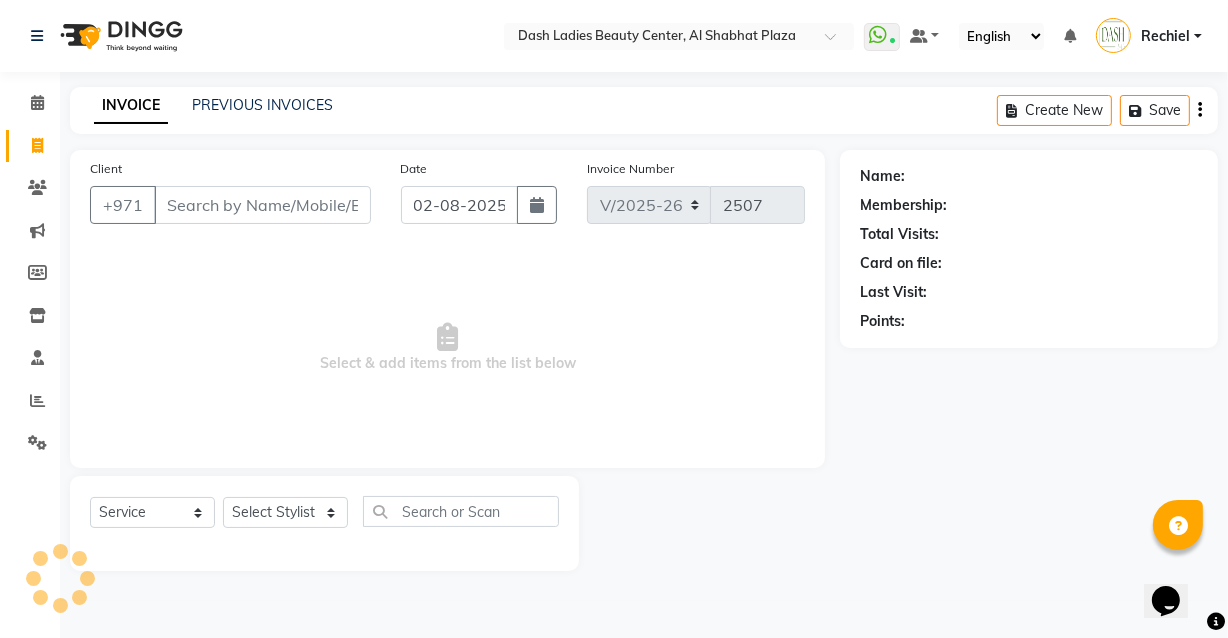scroll, scrollTop: 0, scrollLeft: 0, axis: both 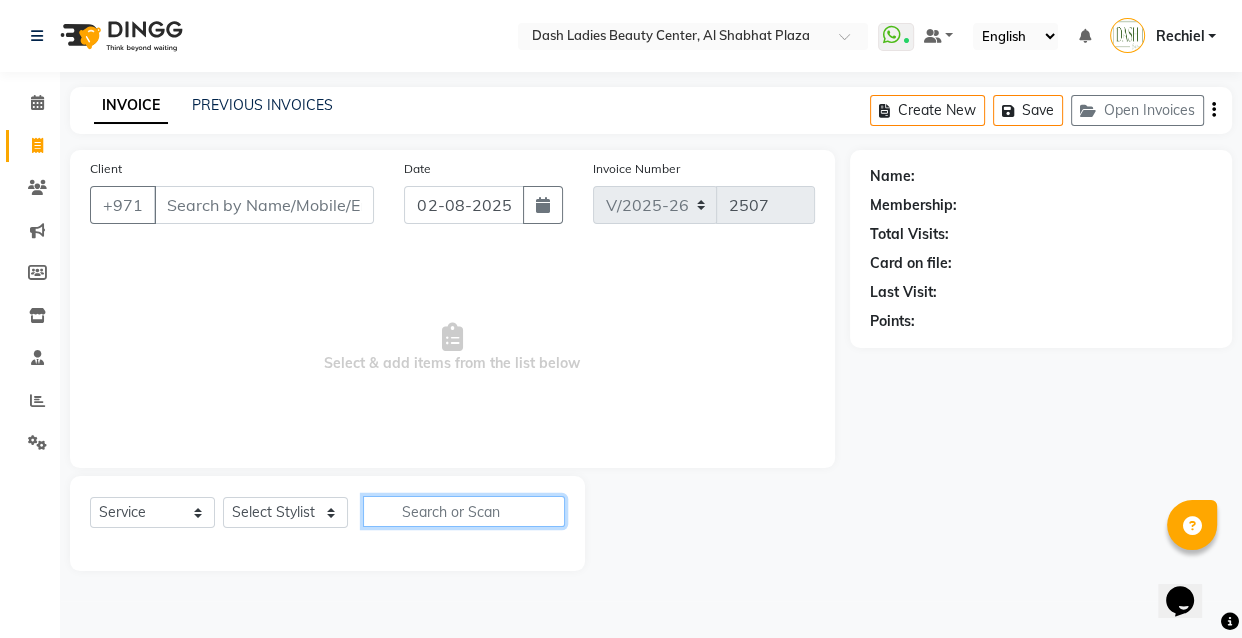 click 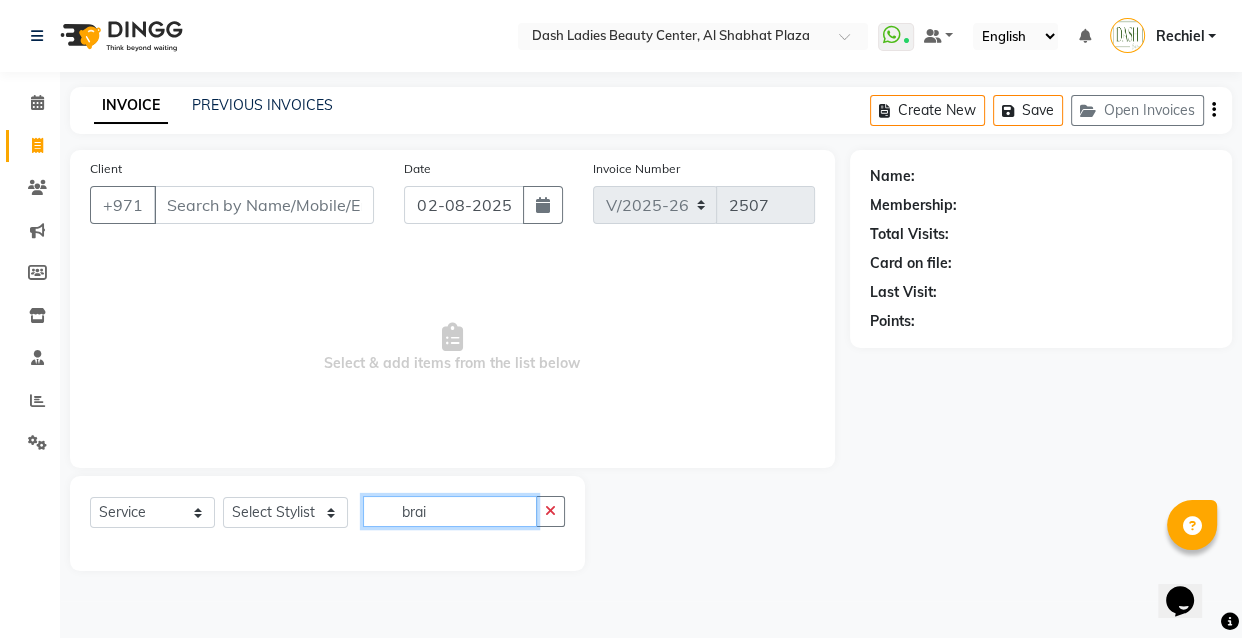 type on "braid" 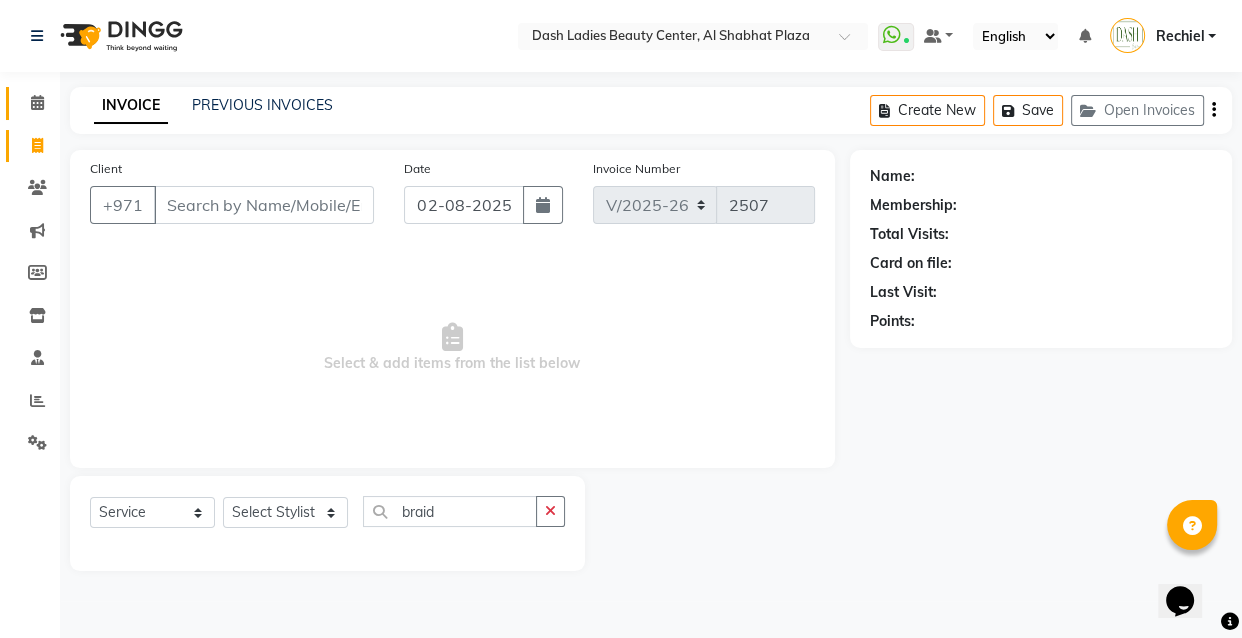click 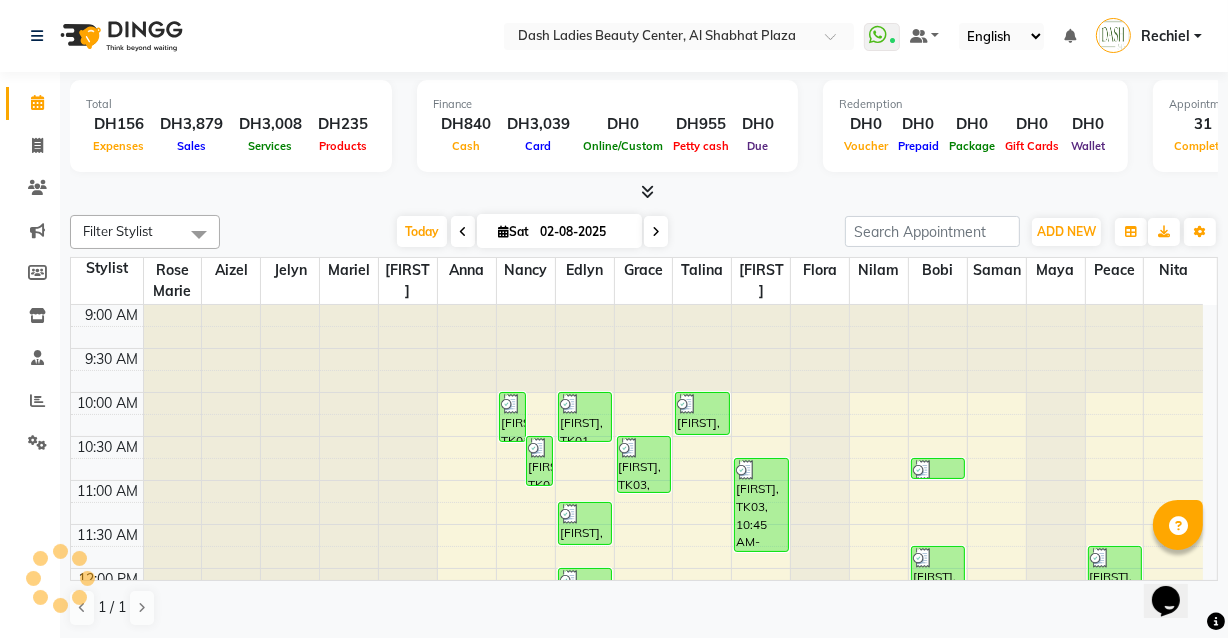 scroll, scrollTop: 0, scrollLeft: 0, axis: both 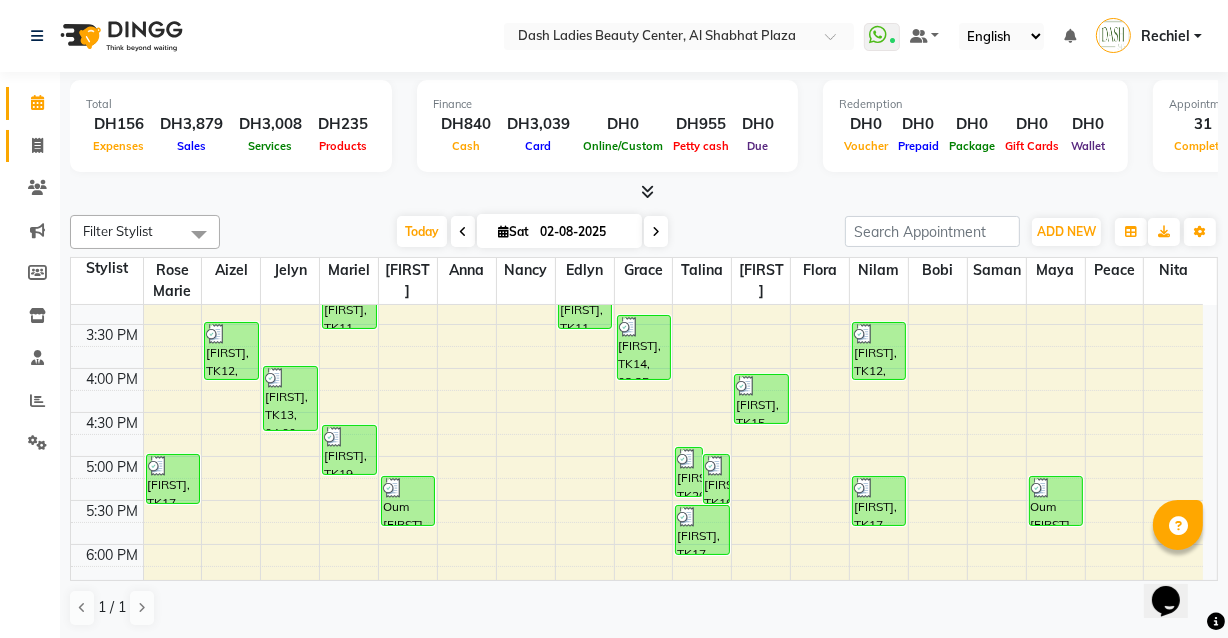 click 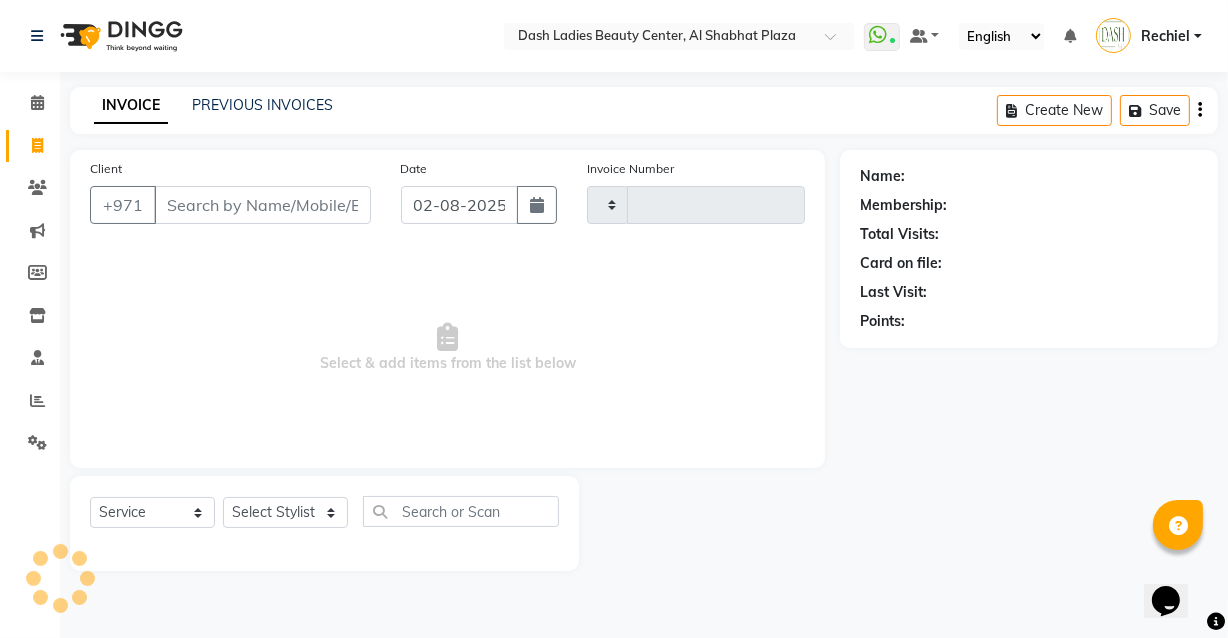 scroll, scrollTop: 0, scrollLeft: 0, axis: both 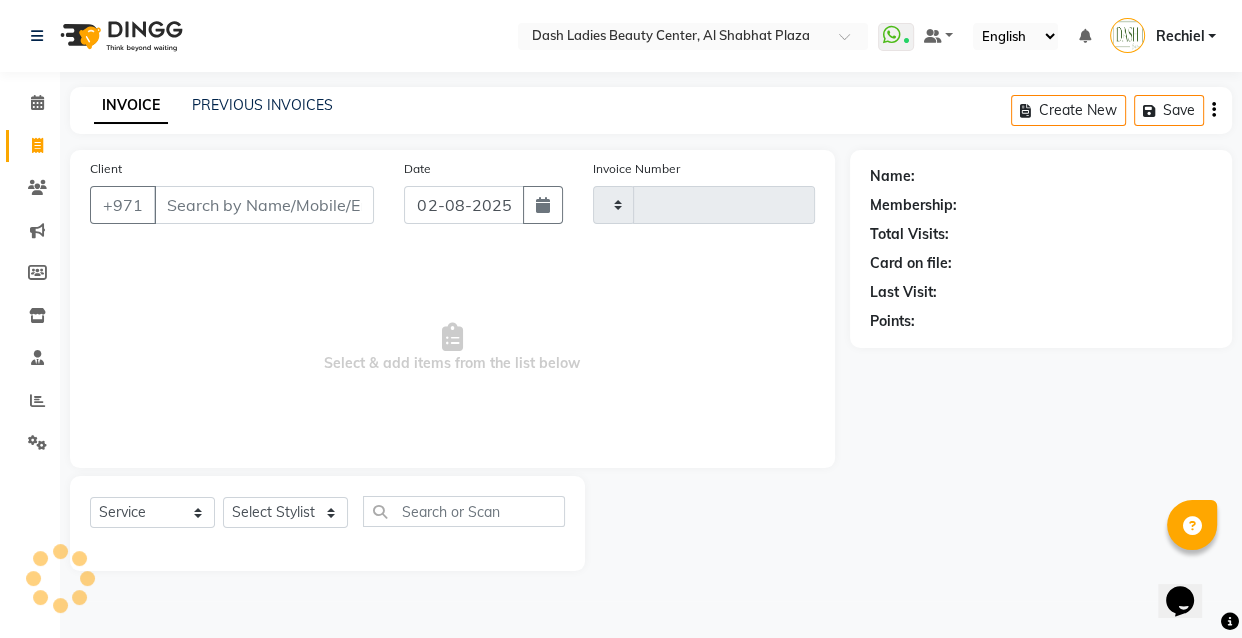 type on "2507" 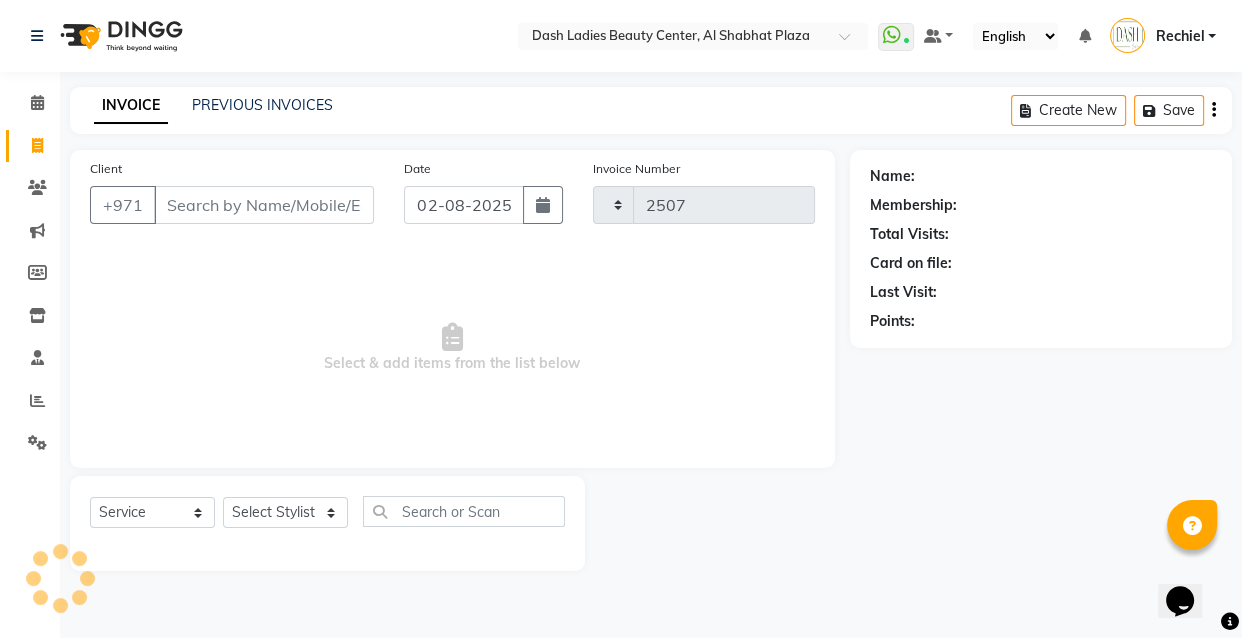 select on "8372" 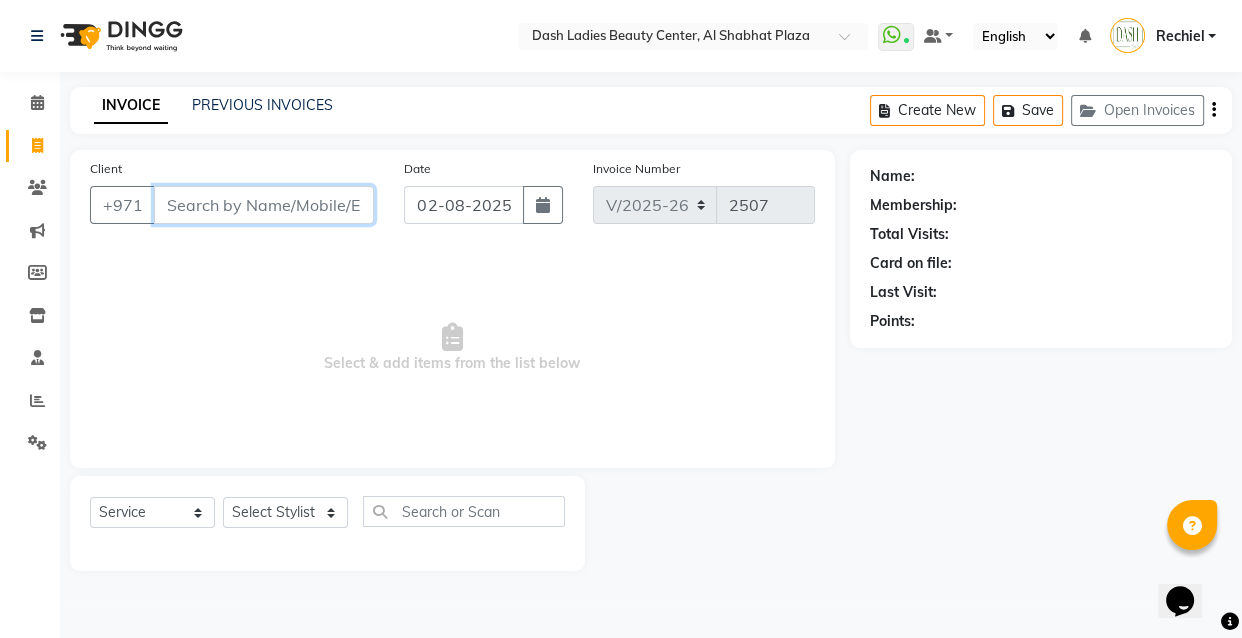 click on "Client" at bounding box center (264, 205) 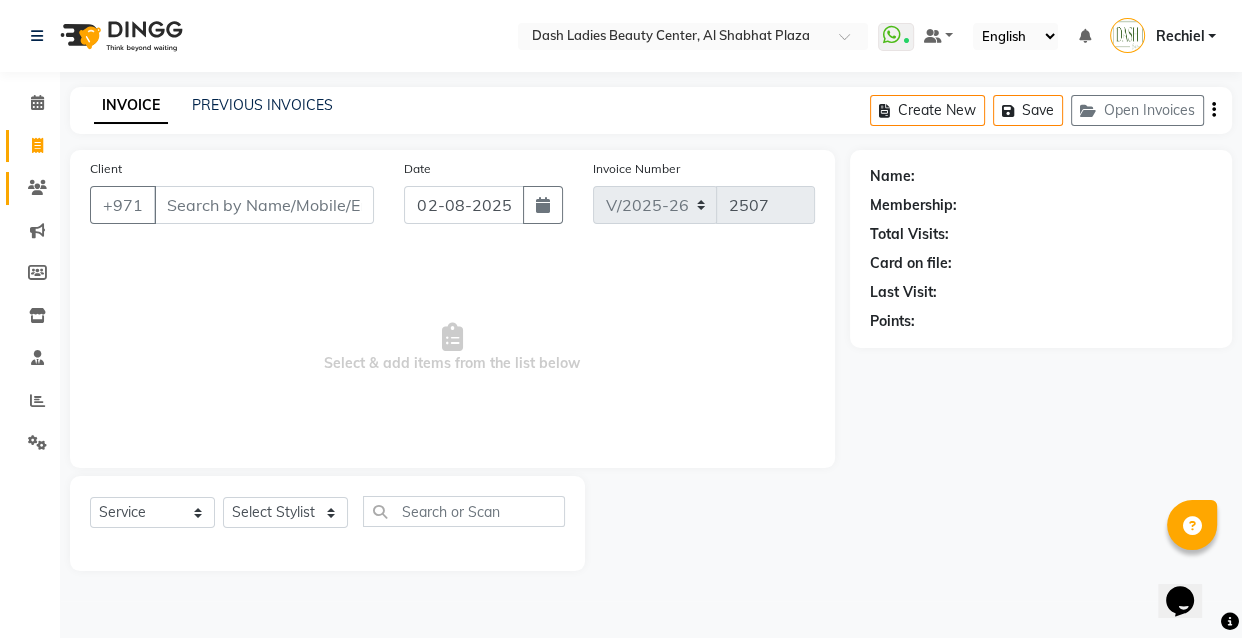 click on "Clients" 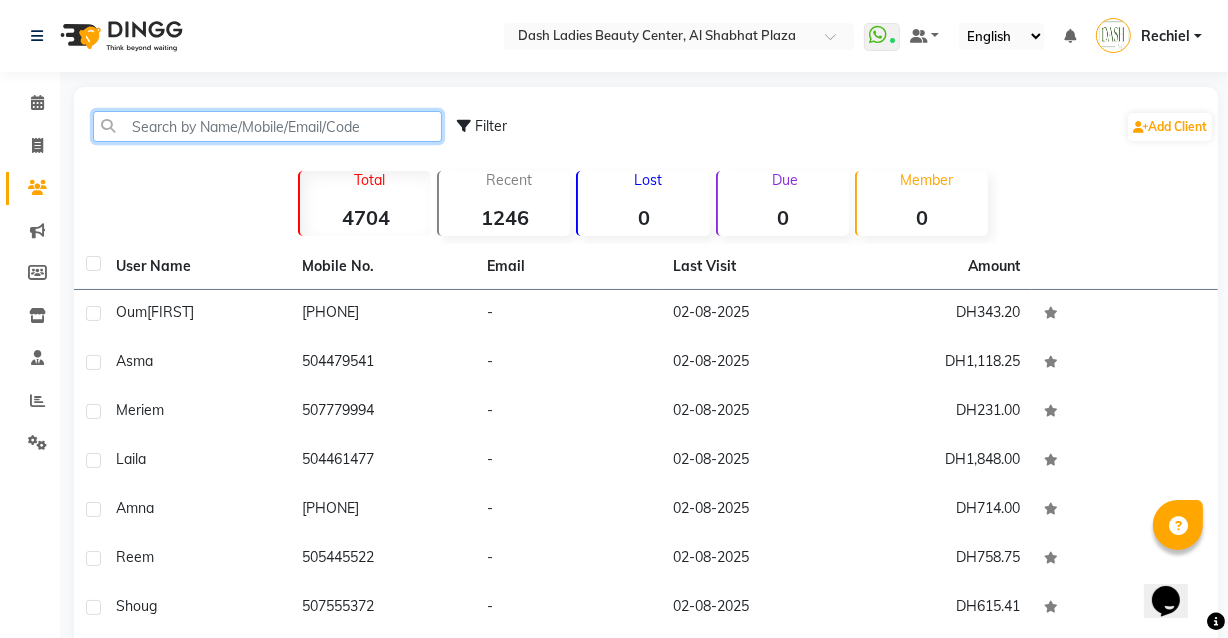 click 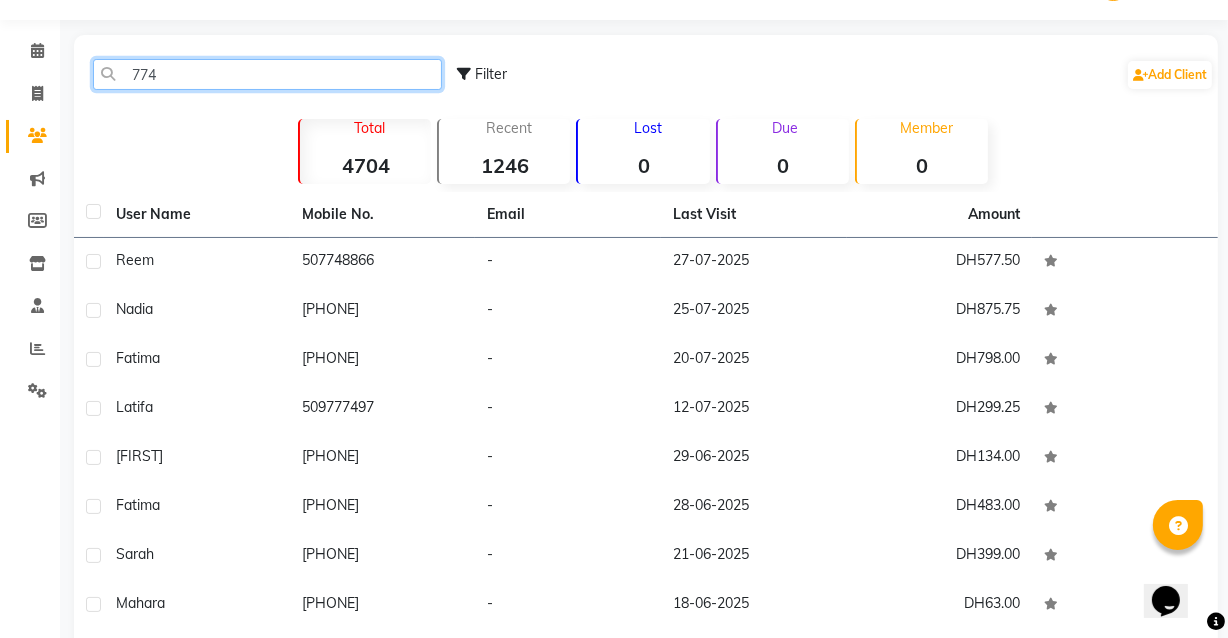 scroll, scrollTop: 0, scrollLeft: 0, axis: both 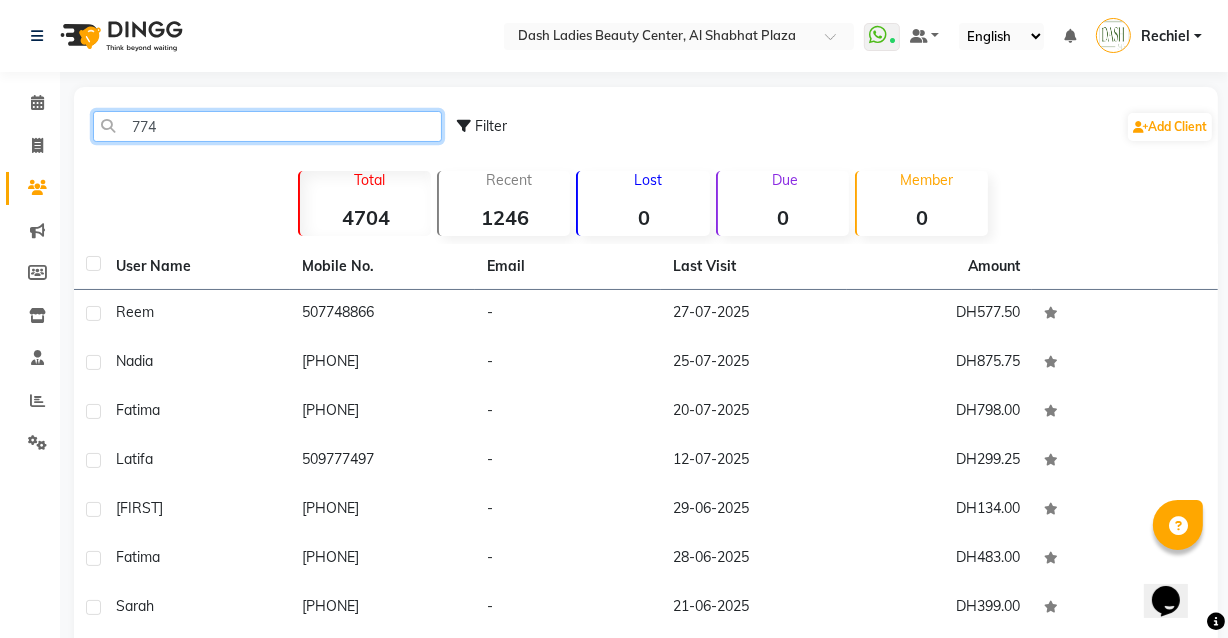 click on "774" 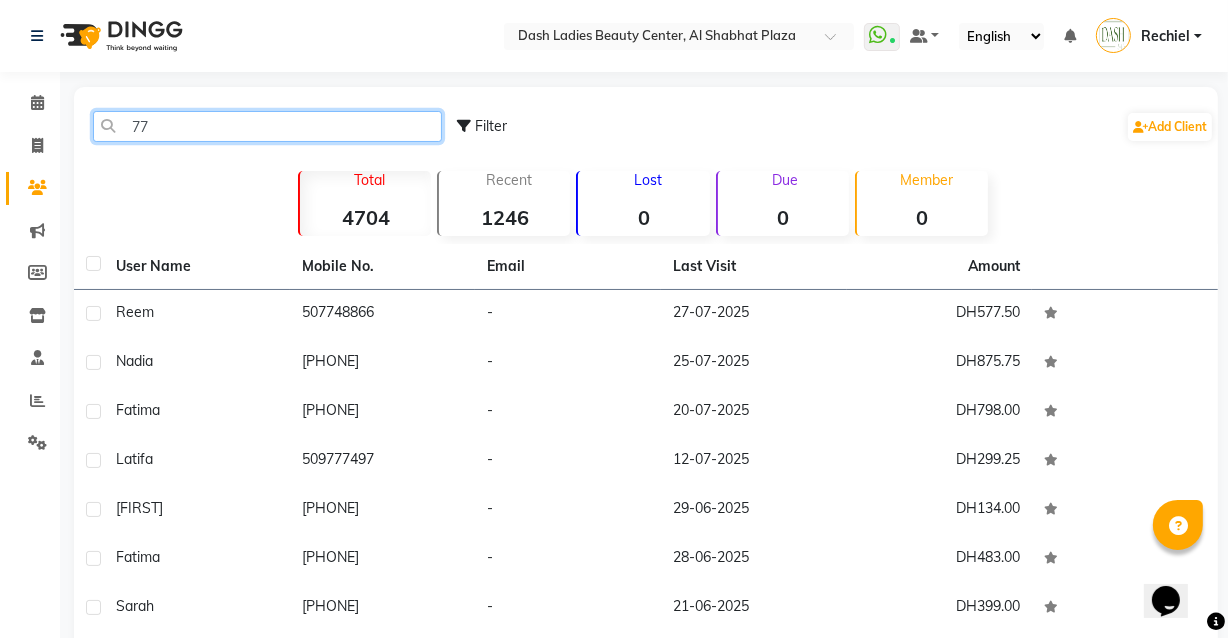 type on "7" 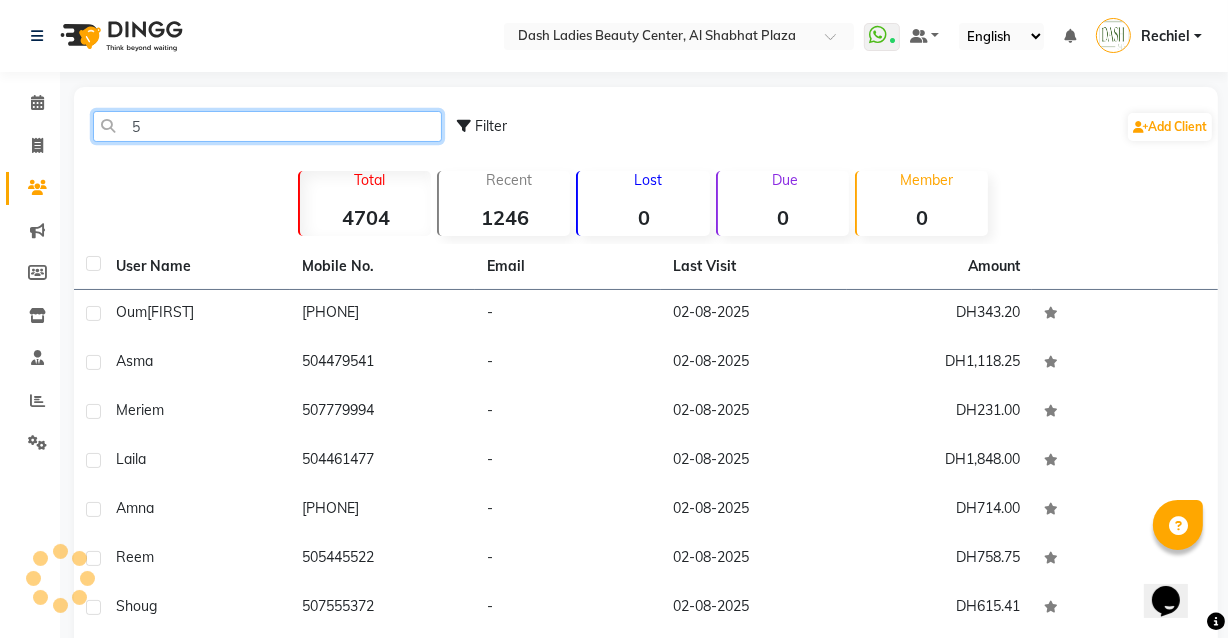 type on "56" 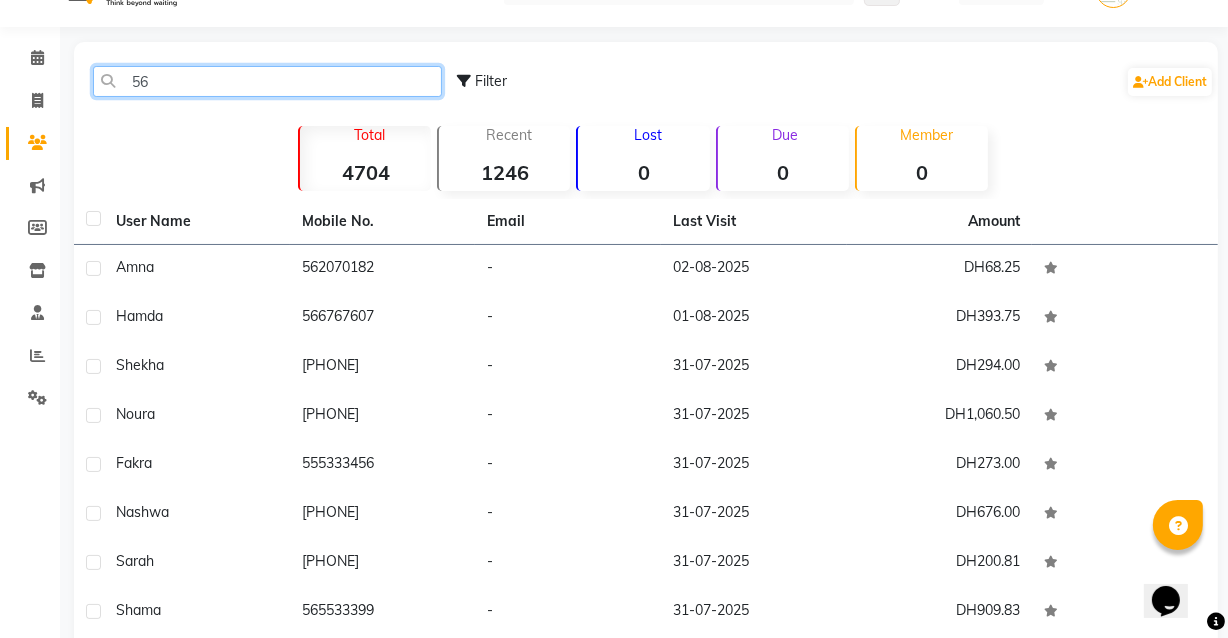 scroll, scrollTop: 0, scrollLeft: 0, axis: both 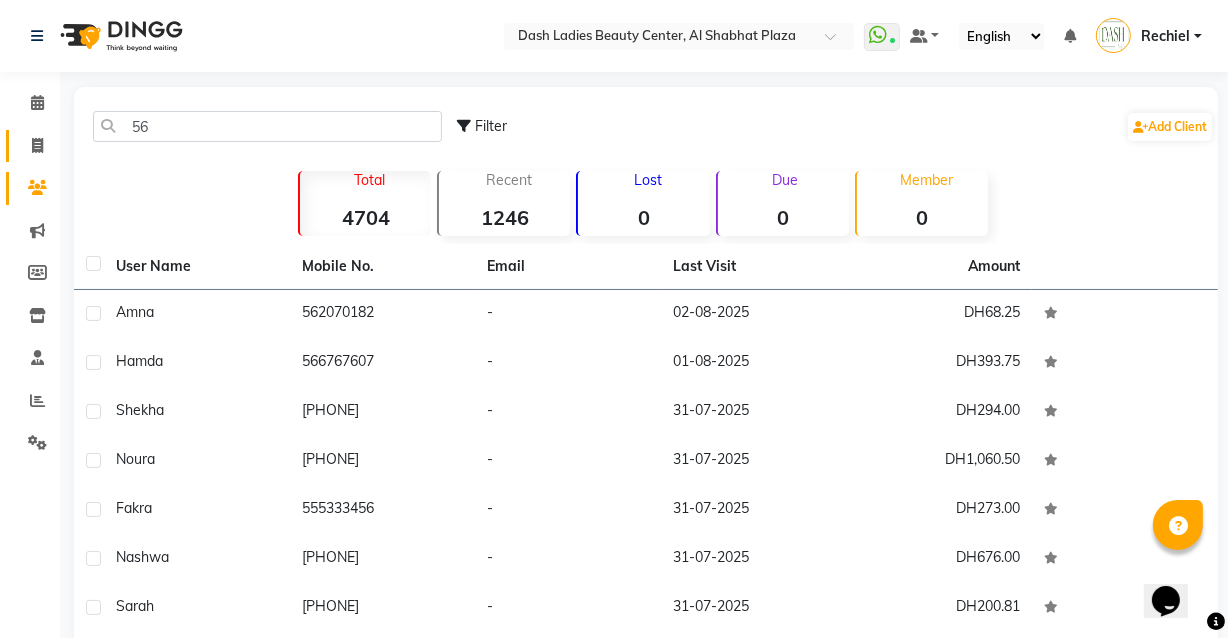 click on "Invoice" 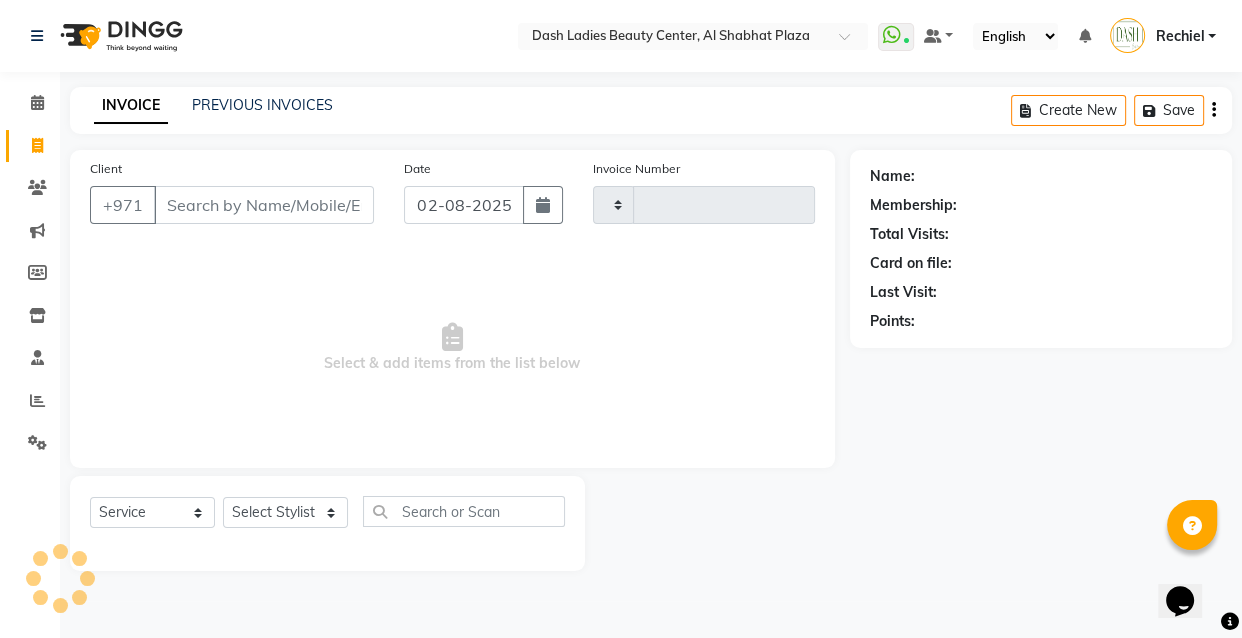 type on "2507" 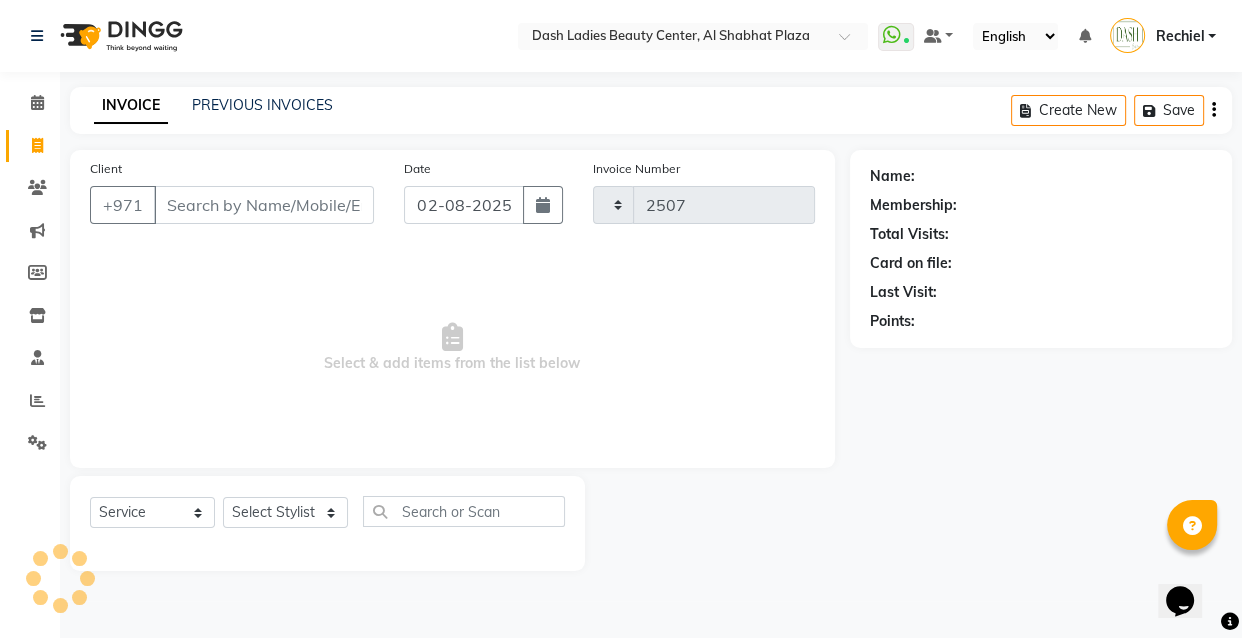 select on "8372" 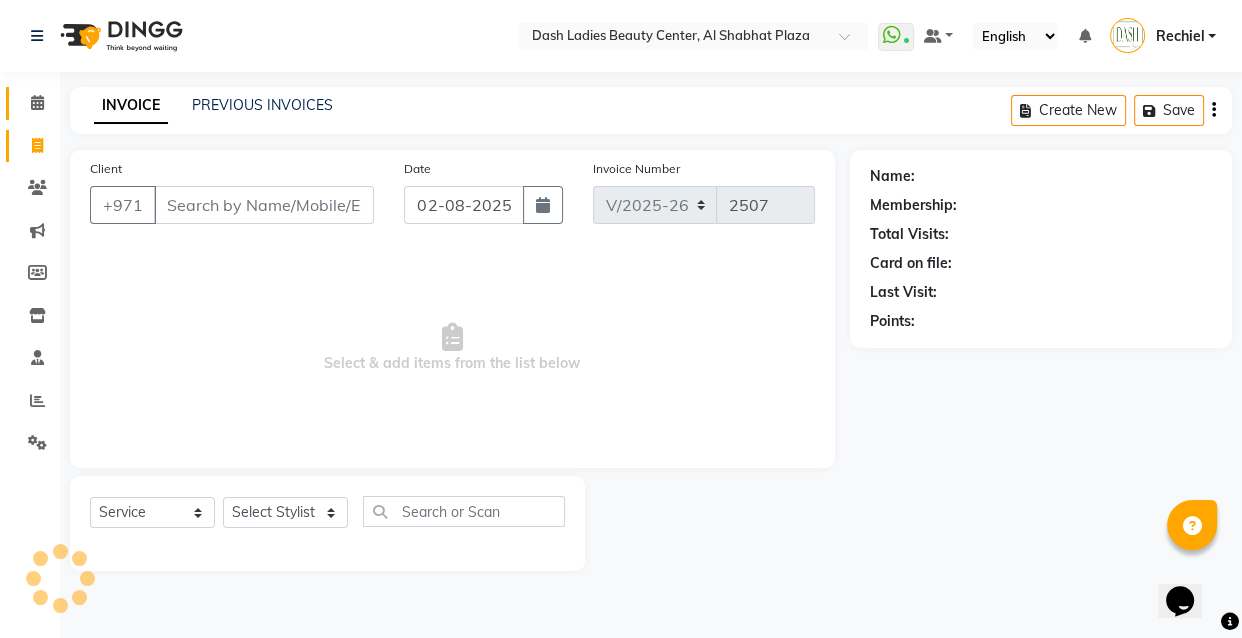click 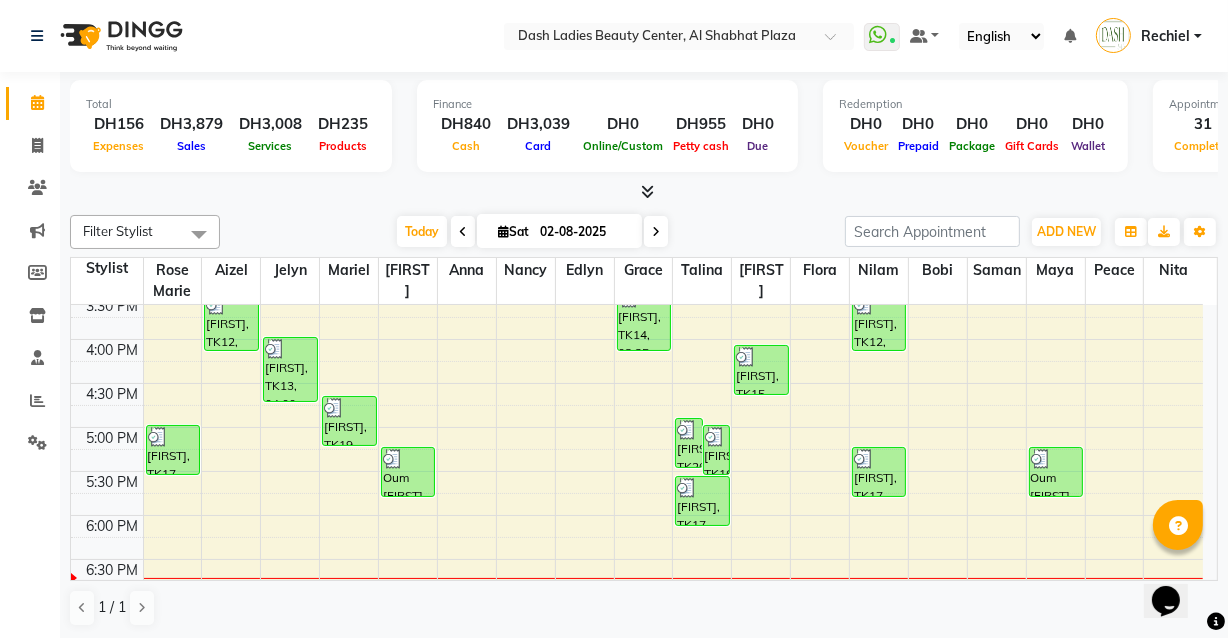 scroll, scrollTop: 592, scrollLeft: 0, axis: vertical 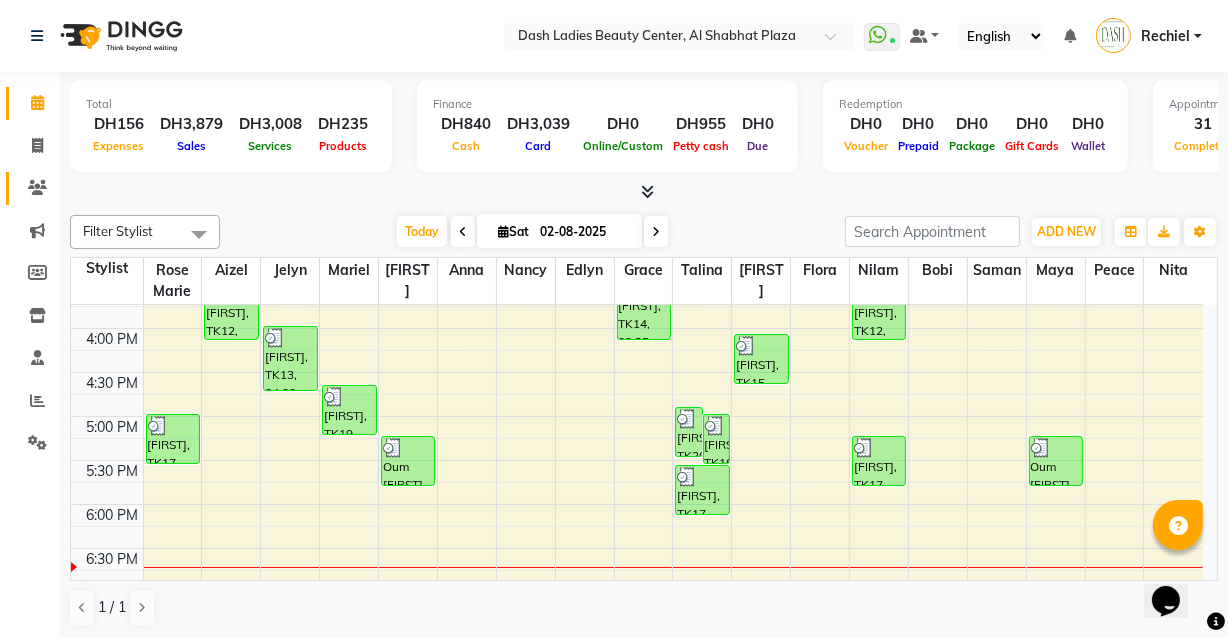 click 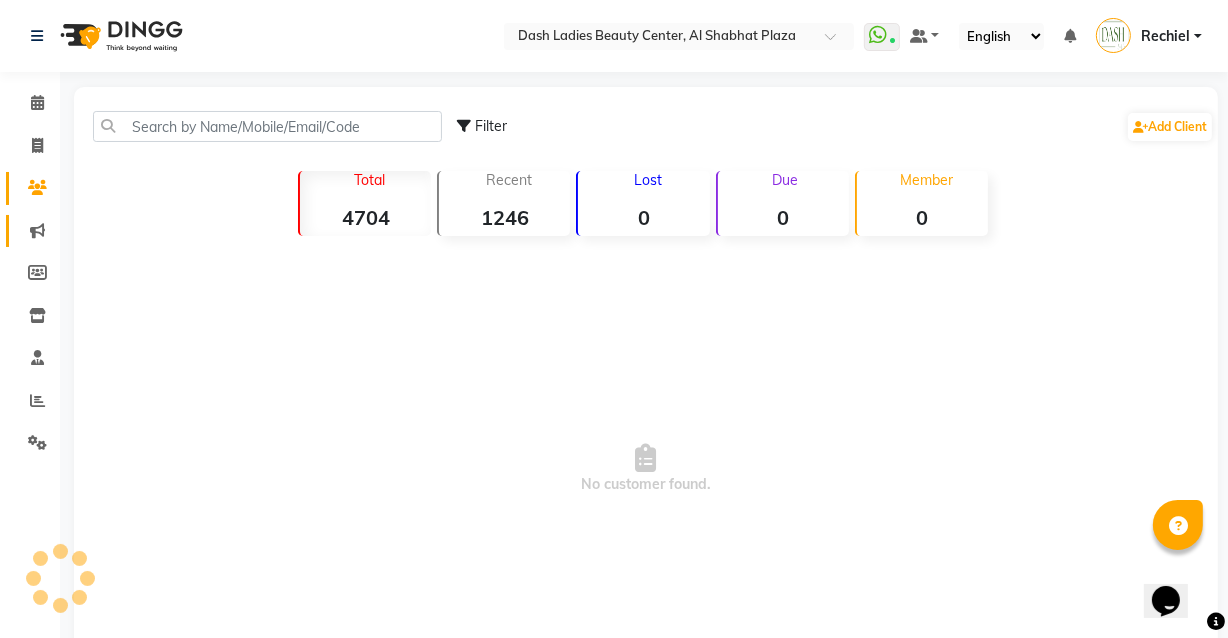 click 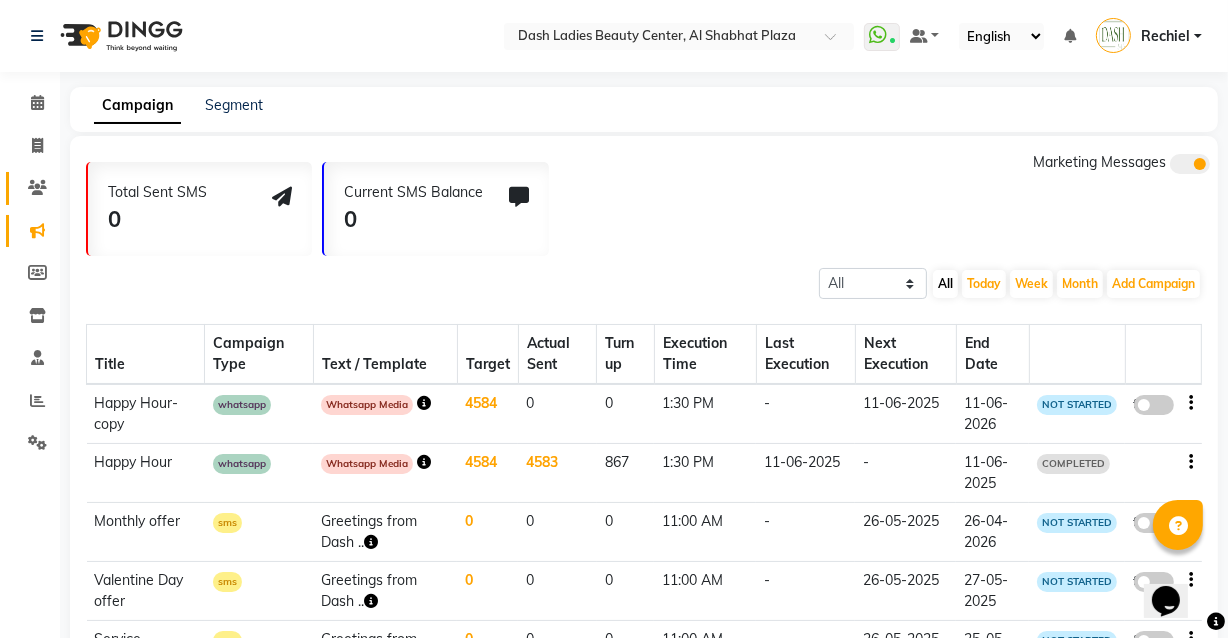 click 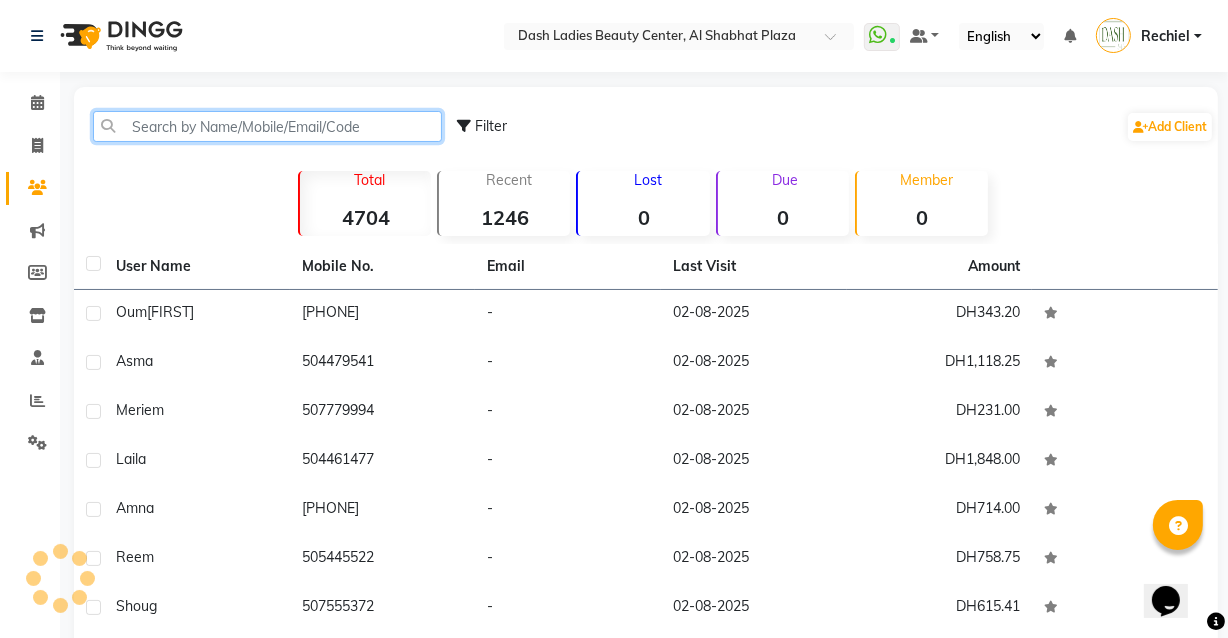 click 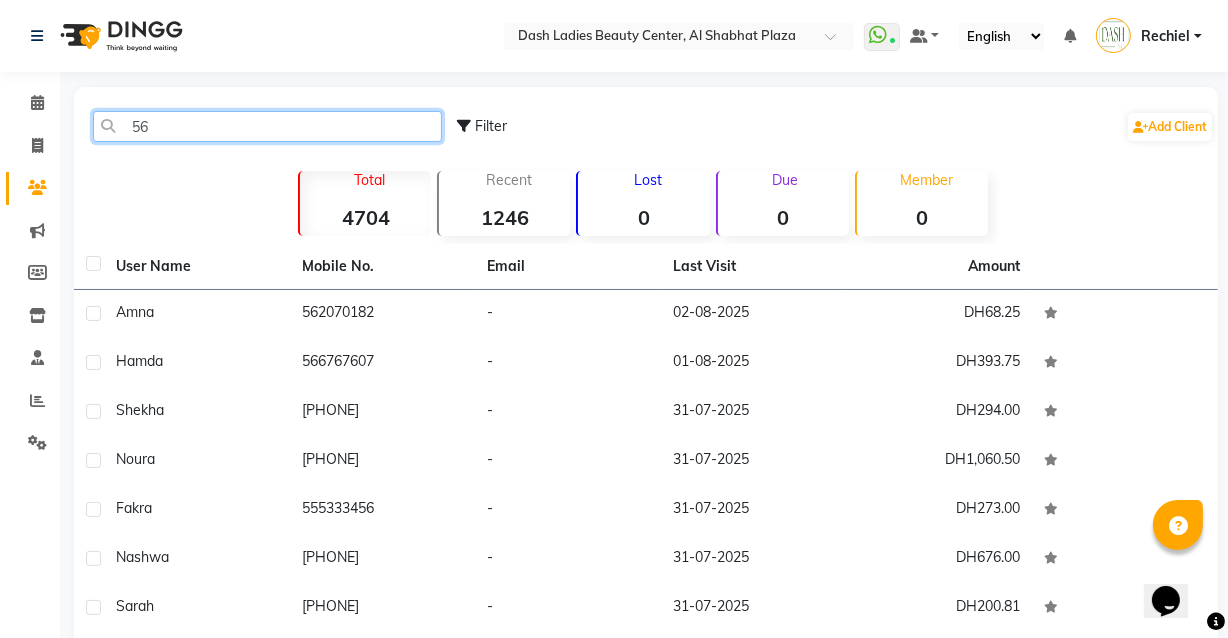 type on "56" 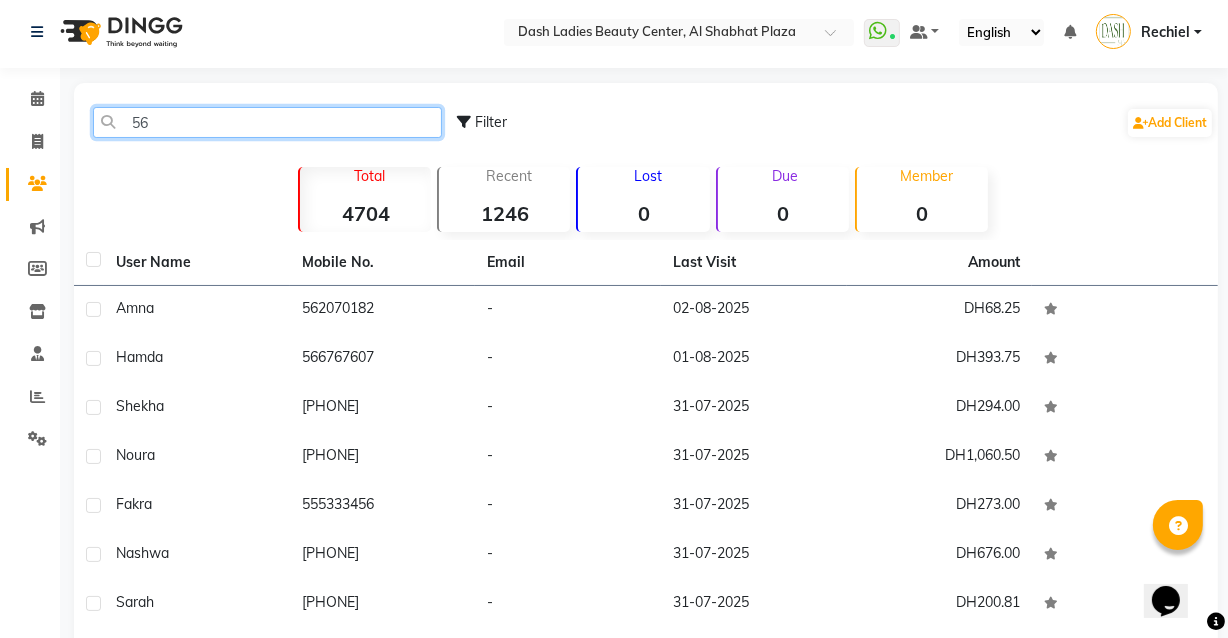 scroll, scrollTop: 0, scrollLeft: 0, axis: both 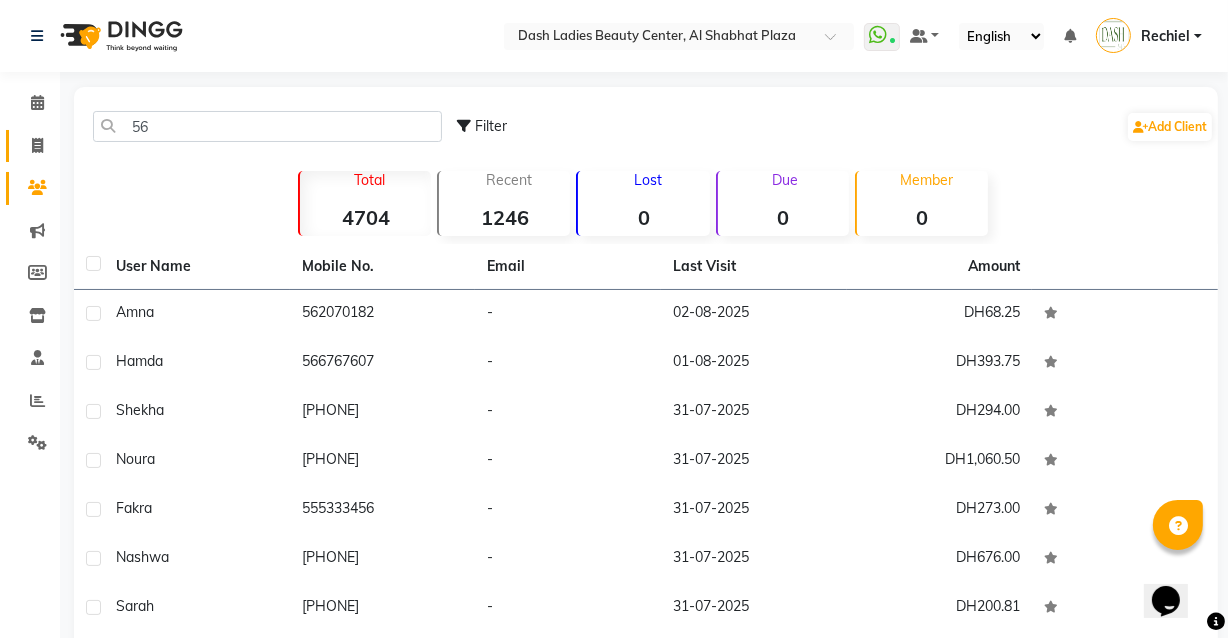 click on "Invoice" 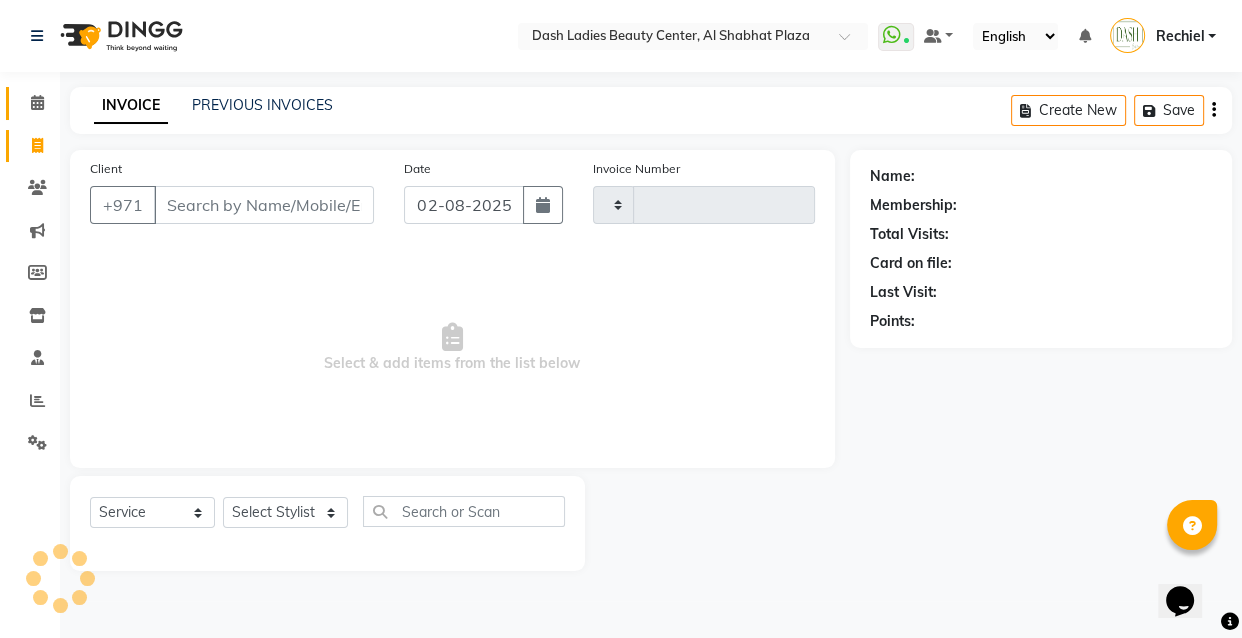 click on "Calendar" 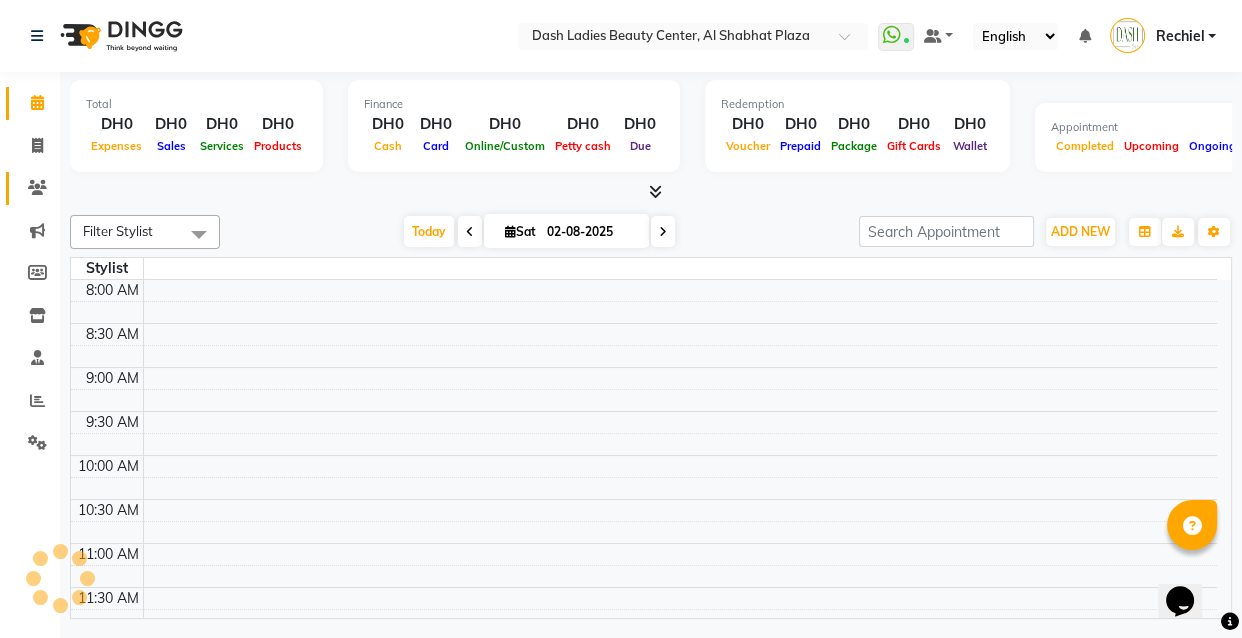 click on "Clients" 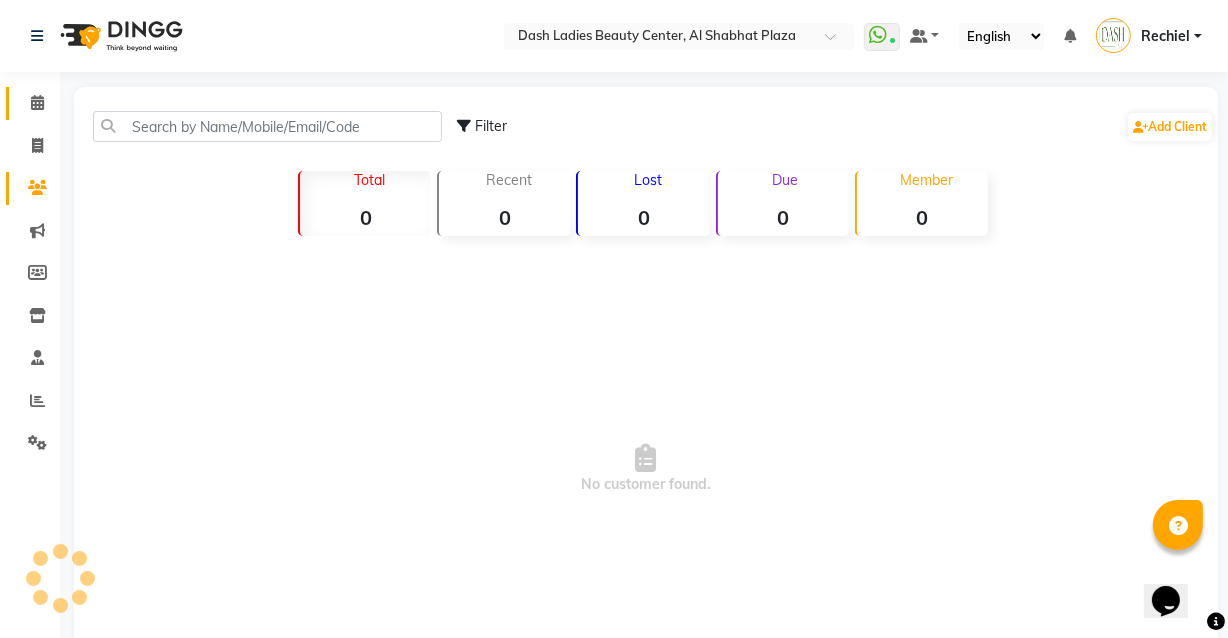 click on "Calendar" 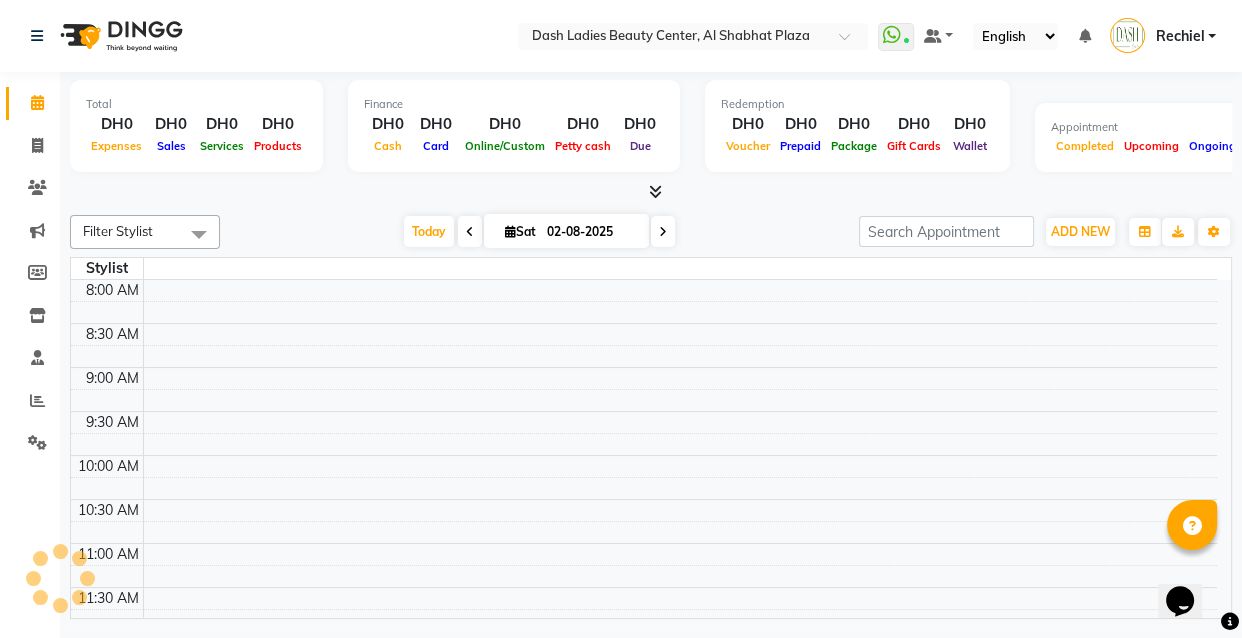 click on "Calendar" 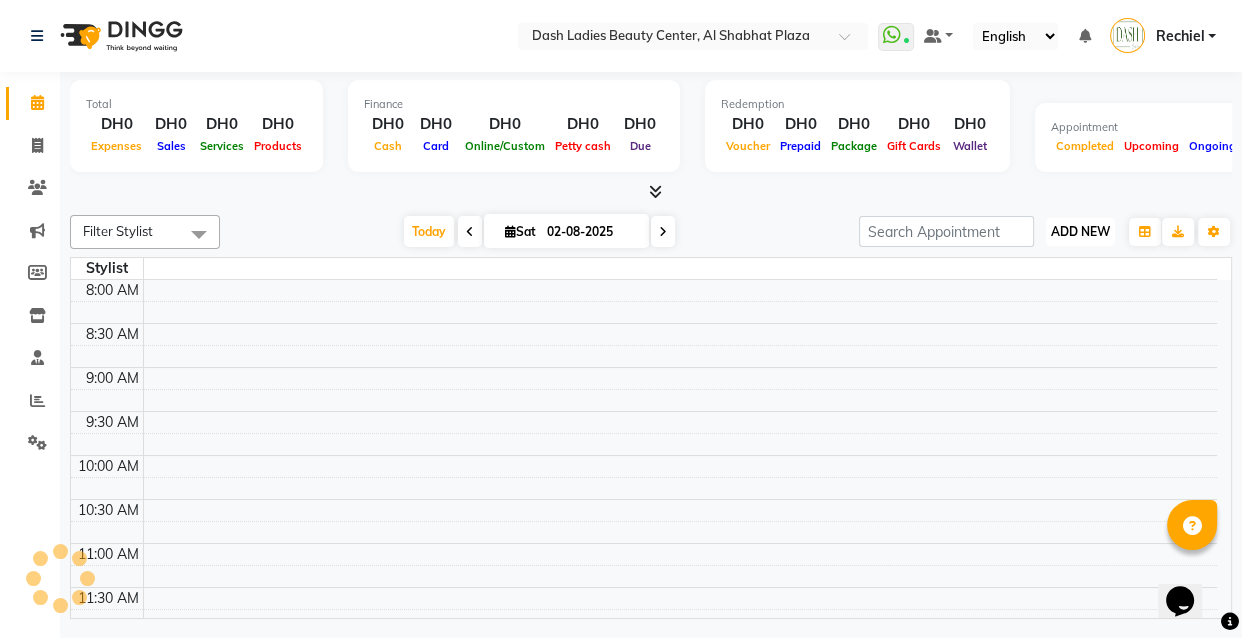 click on "ADD NEW" at bounding box center [1080, 231] 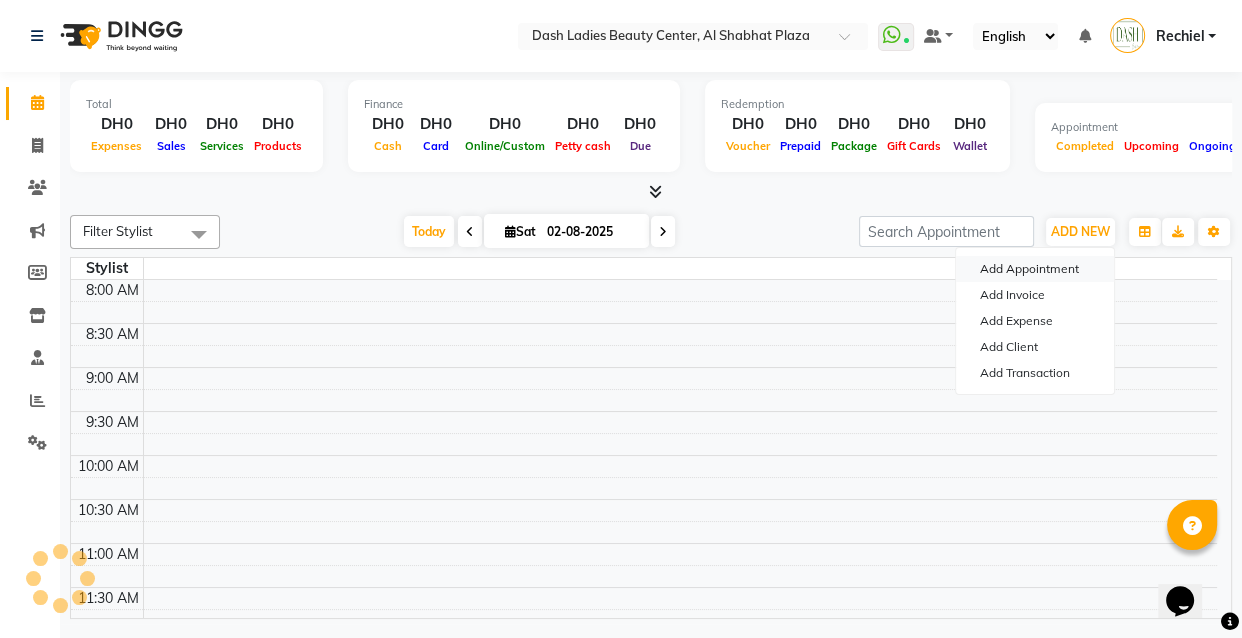 click on "Add Appointment" at bounding box center (1035, 269) 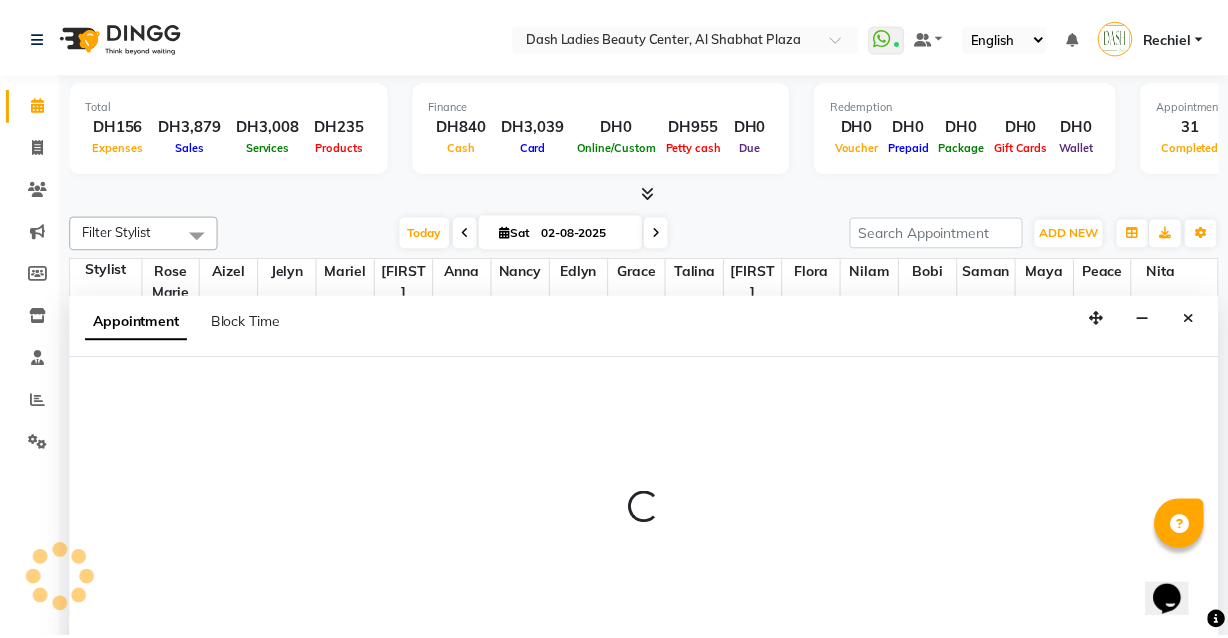 scroll, scrollTop: 790, scrollLeft: 0, axis: vertical 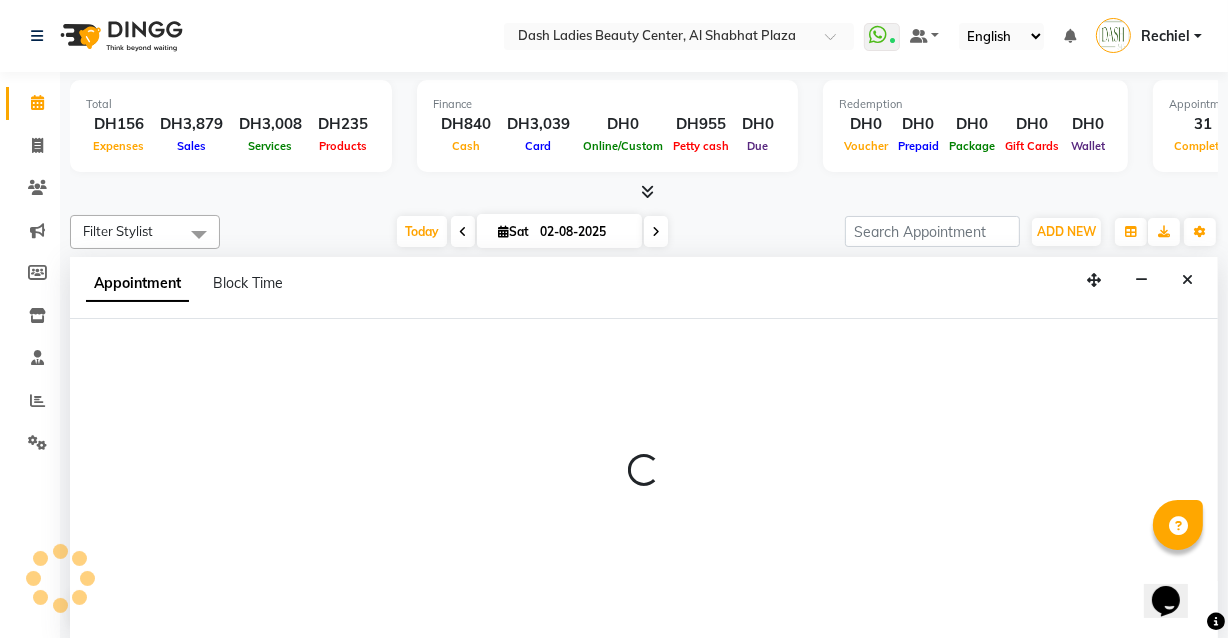 select on "600" 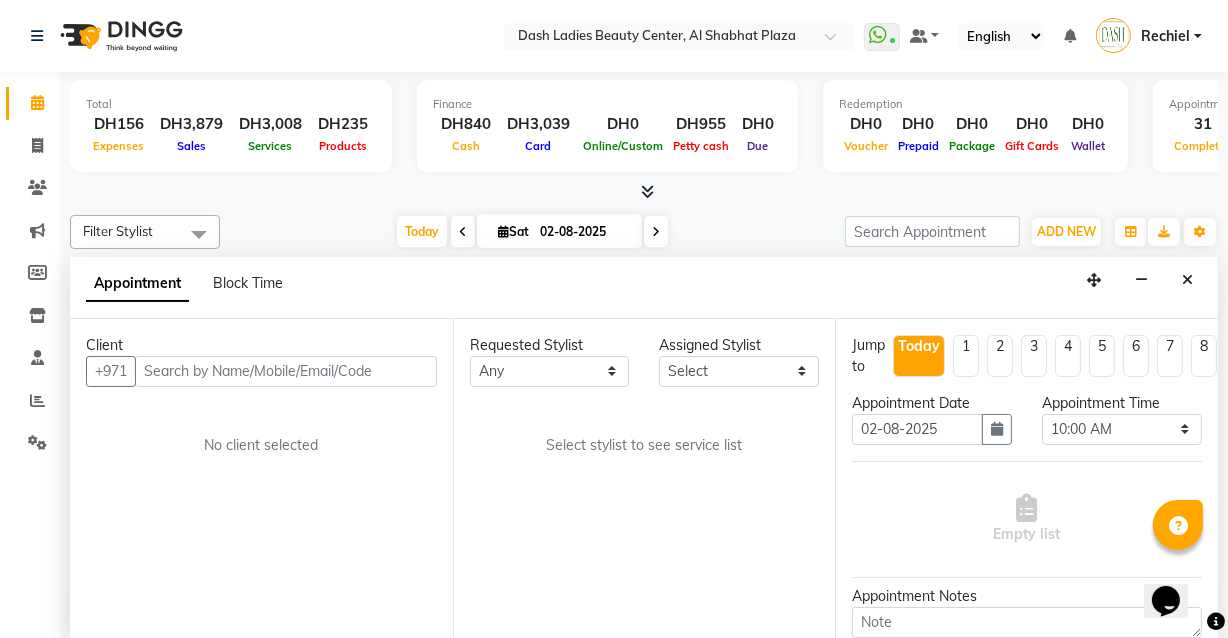 click at bounding box center [286, 371] 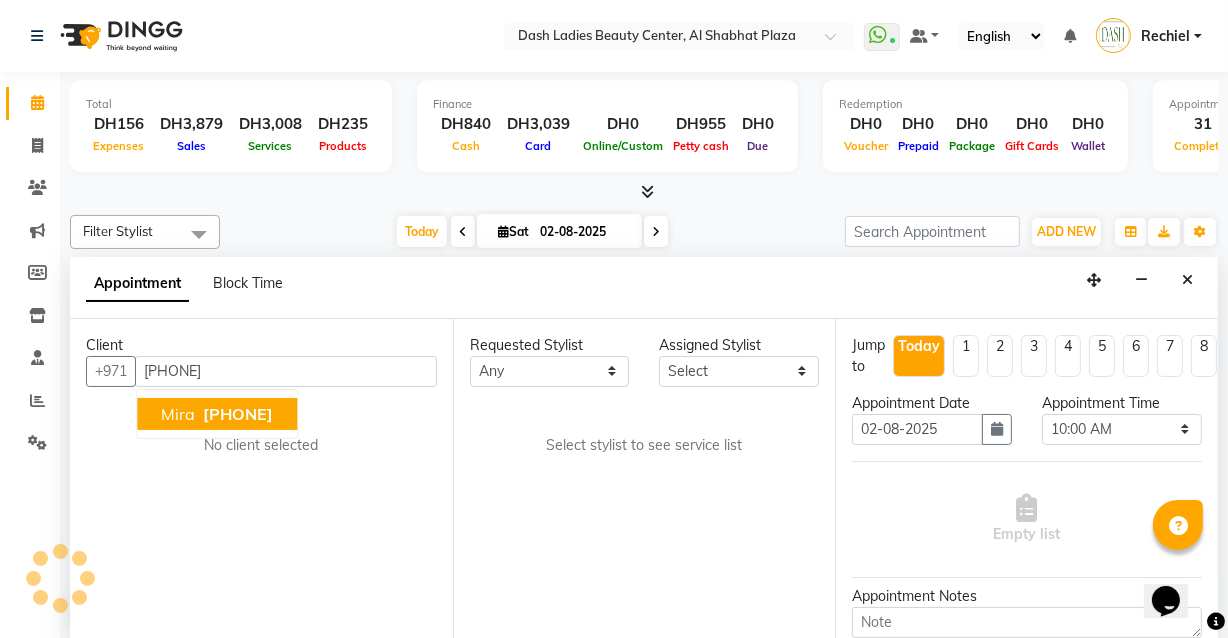 click on "[PHONE]" at bounding box center (238, 414) 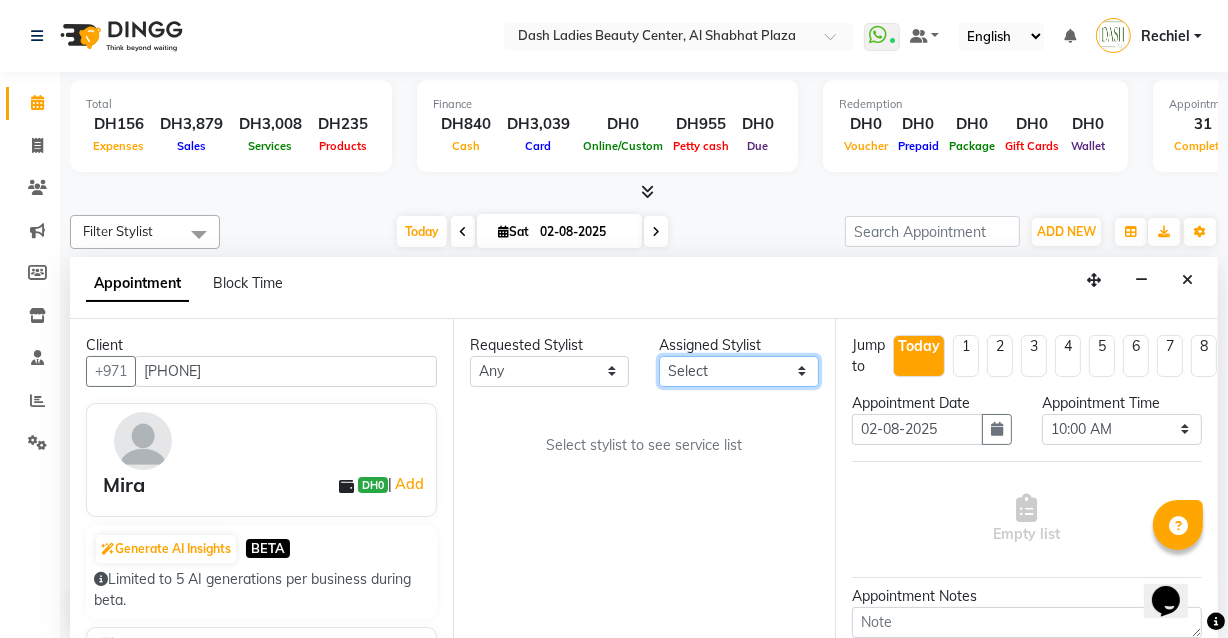 click on "Select Aizel Angelina Anna Bobi Edlyn Flora Grace Janine Jelyn Mariel Maya Nancy Nilam Nita Peace Rose Marie Saman Talina" at bounding box center [739, 371] 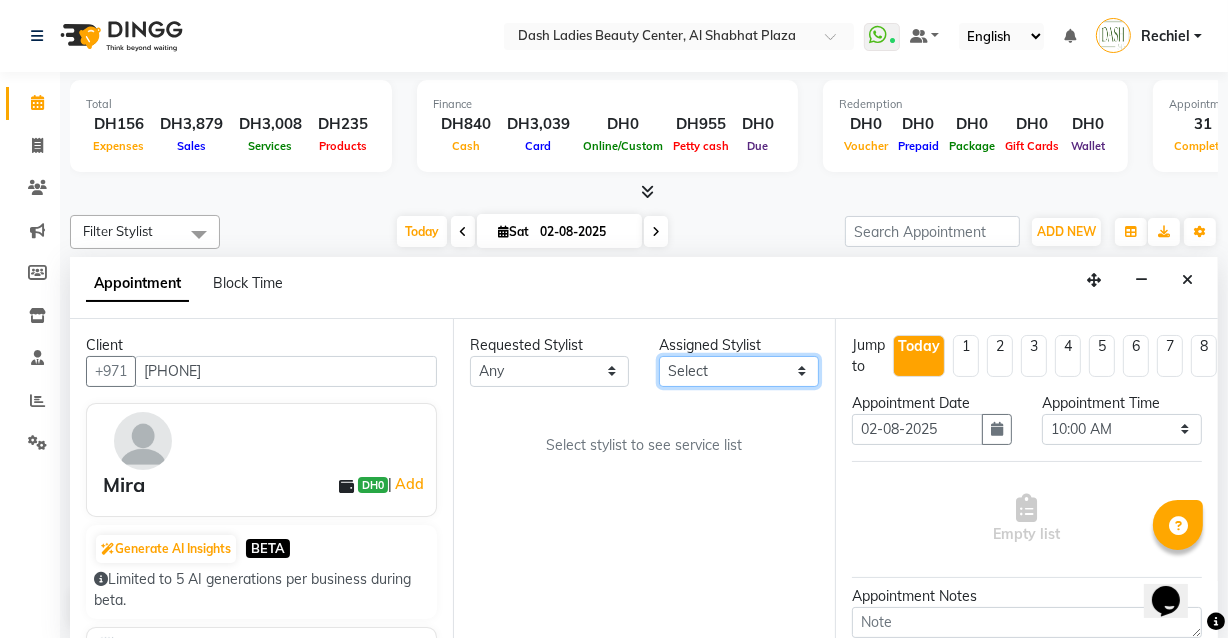 click on "Select Aizel Angelina Anna Bobi Edlyn Flora Grace Janine Jelyn Mariel Maya Nancy Nilam Nita Peace Rose Marie Saman Talina" at bounding box center [739, 371] 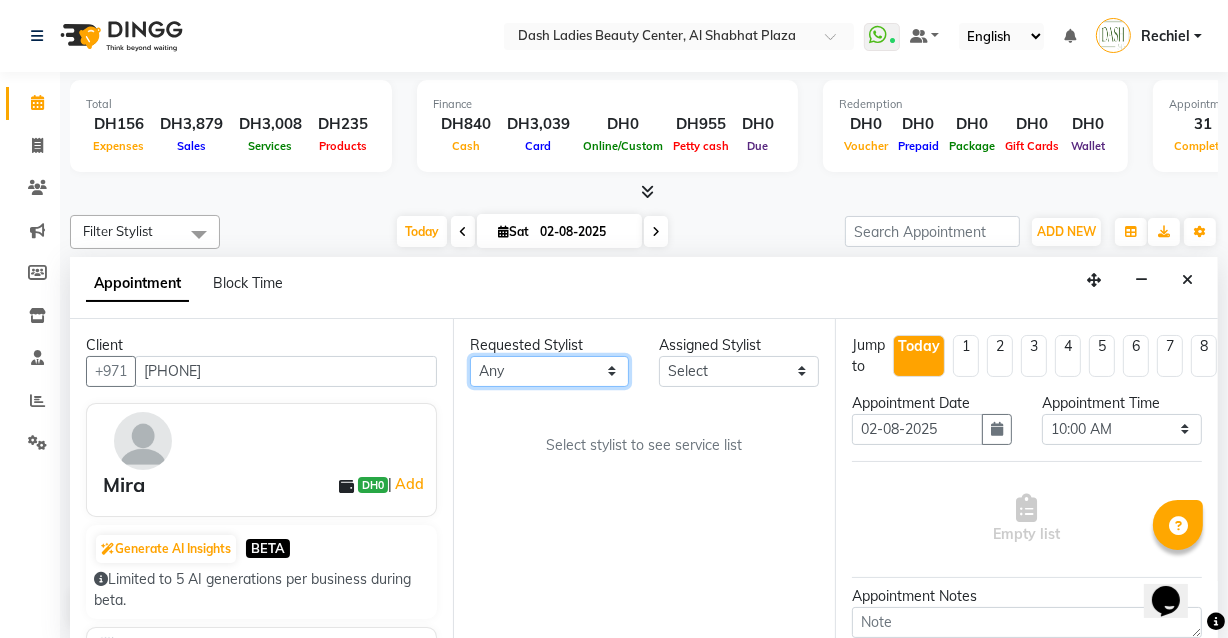 click on "Any Aizel Angelina Anna Bobi Edlyn Flora Grace Janine Jelyn Mariel Maya Nancy Nilam Nita Peace Rose Marie [FIRST] Talina" at bounding box center (550, 371) 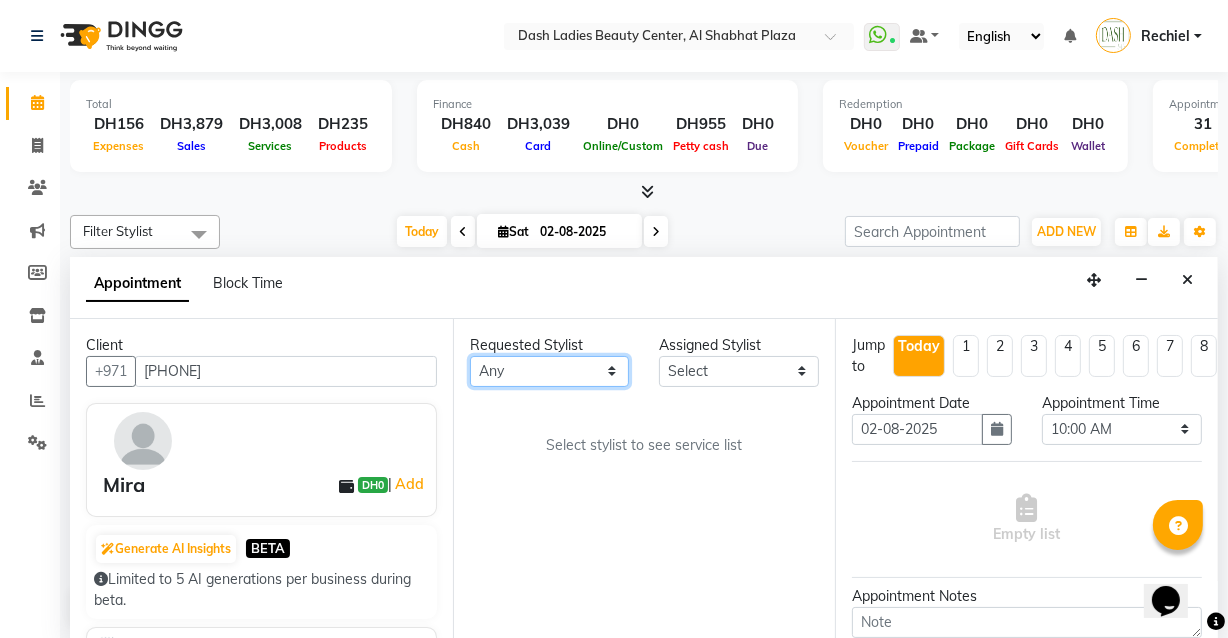 click on "Any Aizel Angelina Anna Bobi Edlyn Flora Grace Janine Jelyn Mariel Maya Nancy Nilam Nita Peace Rose Marie [FIRST] Talina" at bounding box center [550, 371] 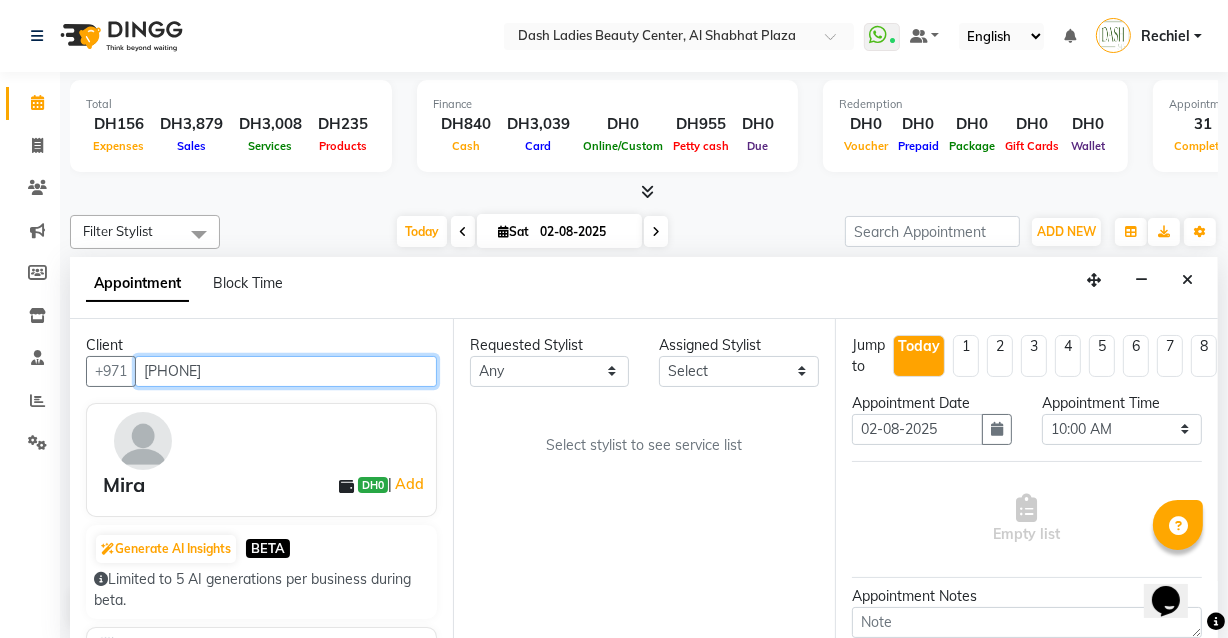 click on "[PHONE]" at bounding box center [286, 371] 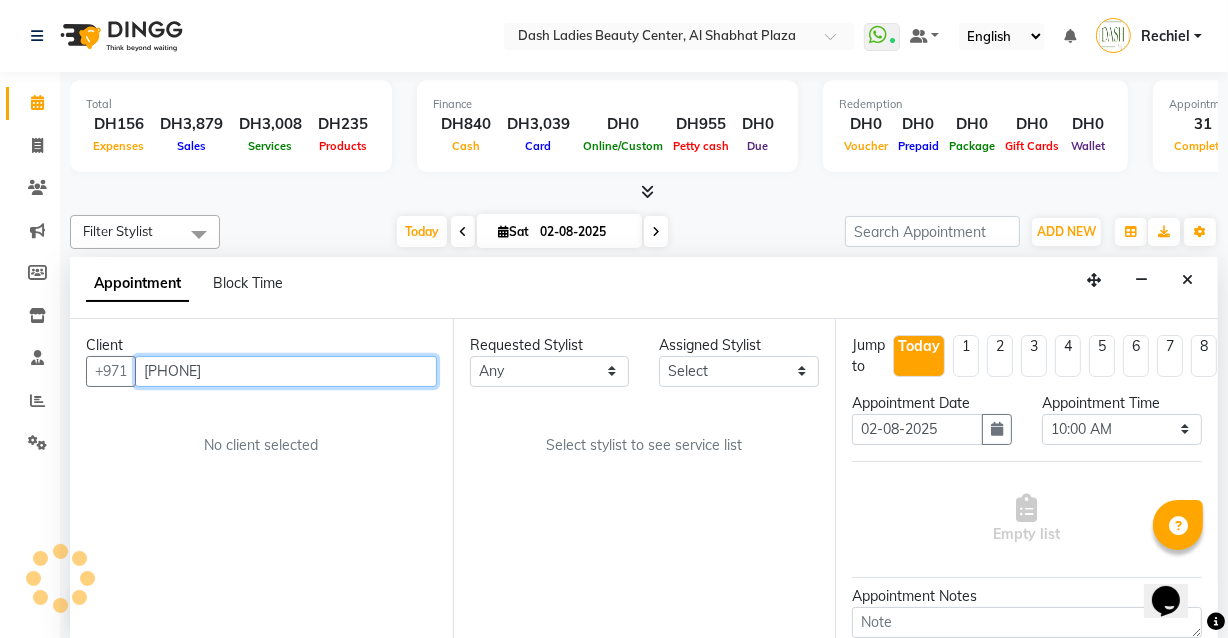 paste on "Loreal P" 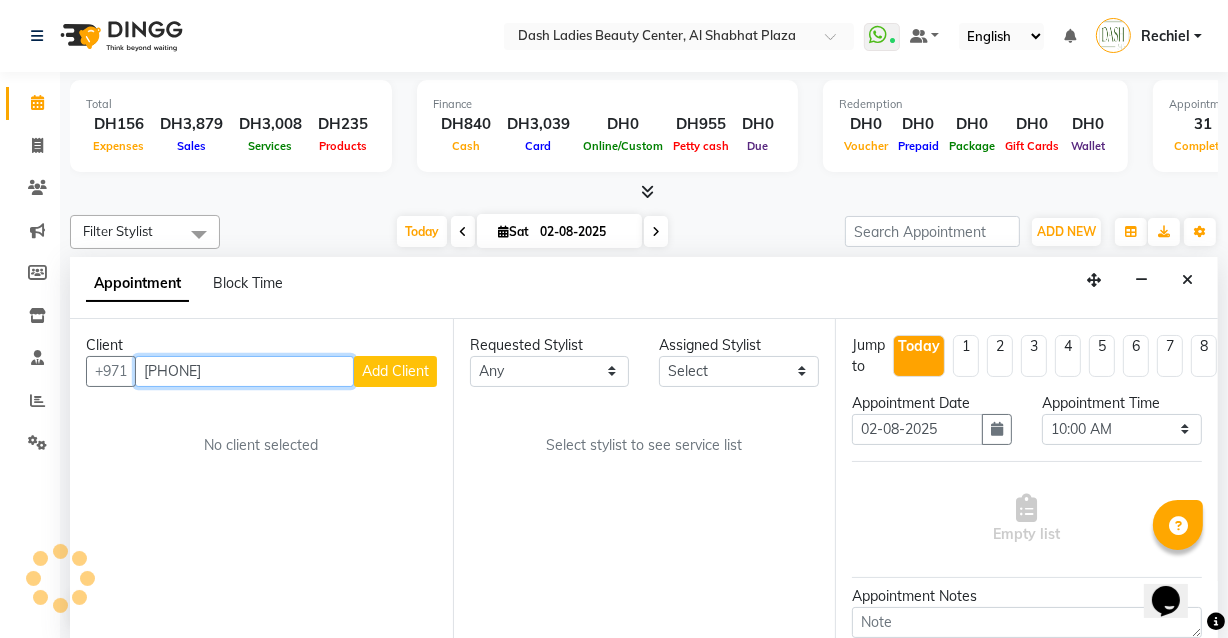 type on "[PHONE]" 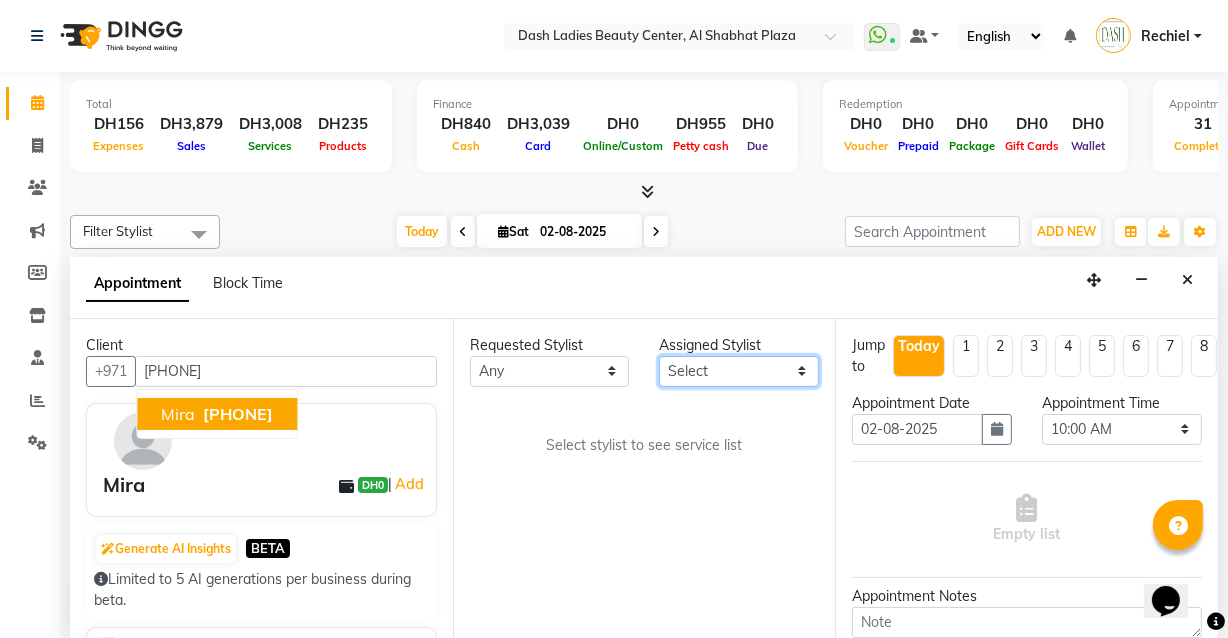 click on "Select Aizel Angelina Anna Bobi Edlyn Flora Grace Janine Jelyn Mariel Maya Nancy Nilam Nita Peace Rose Marie Saman Talina" at bounding box center (739, 371) 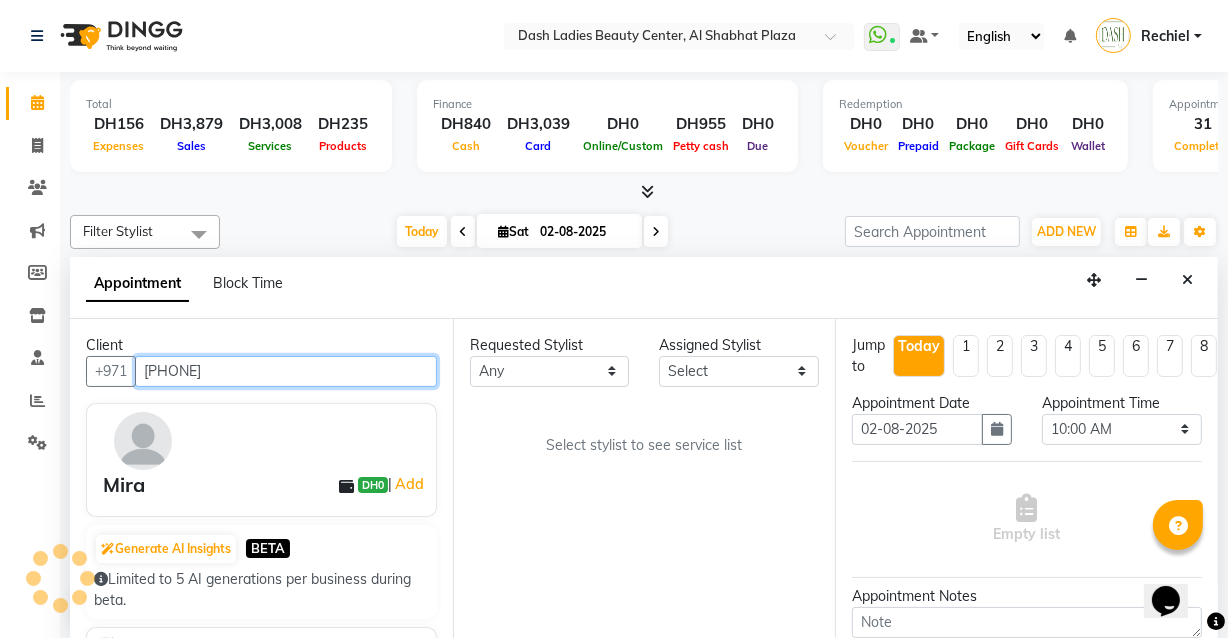 click on "[PHONE]" at bounding box center (286, 371) 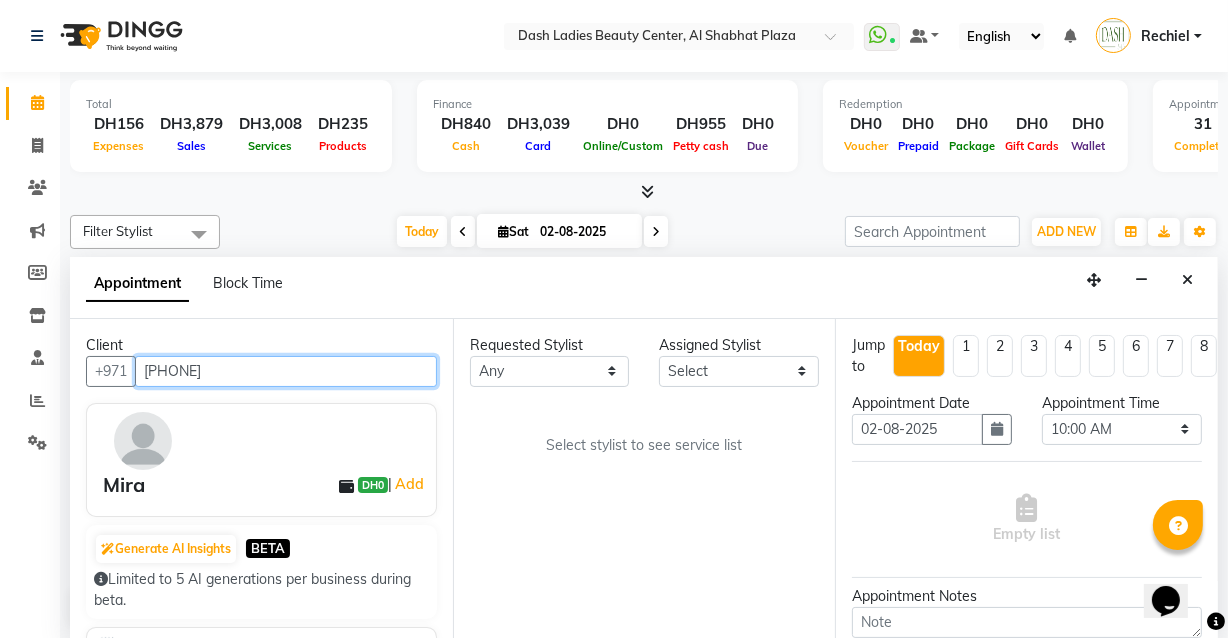 click on "[PHONE]" at bounding box center [286, 371] 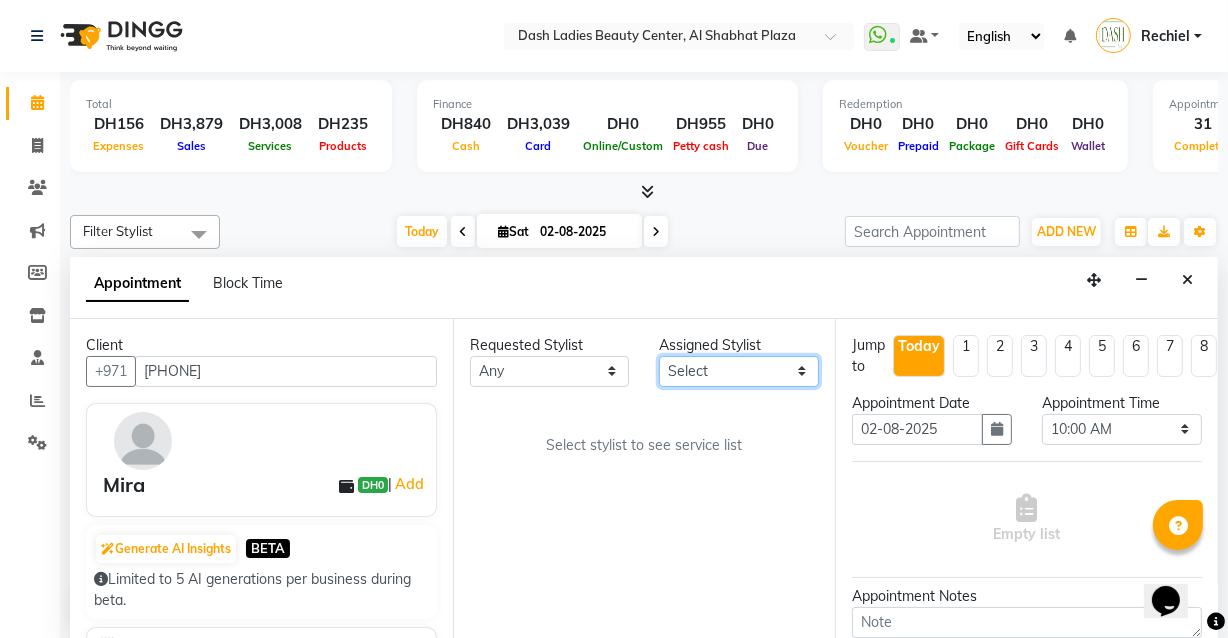 click on "Select Aizel Angelina Anna Bobi Edlyn Flora Grace Janine Jelyn Mariel Maya Nancy Nilam Nita Peace Rose Marie Saman Talina" at bounding box center [739, 371] 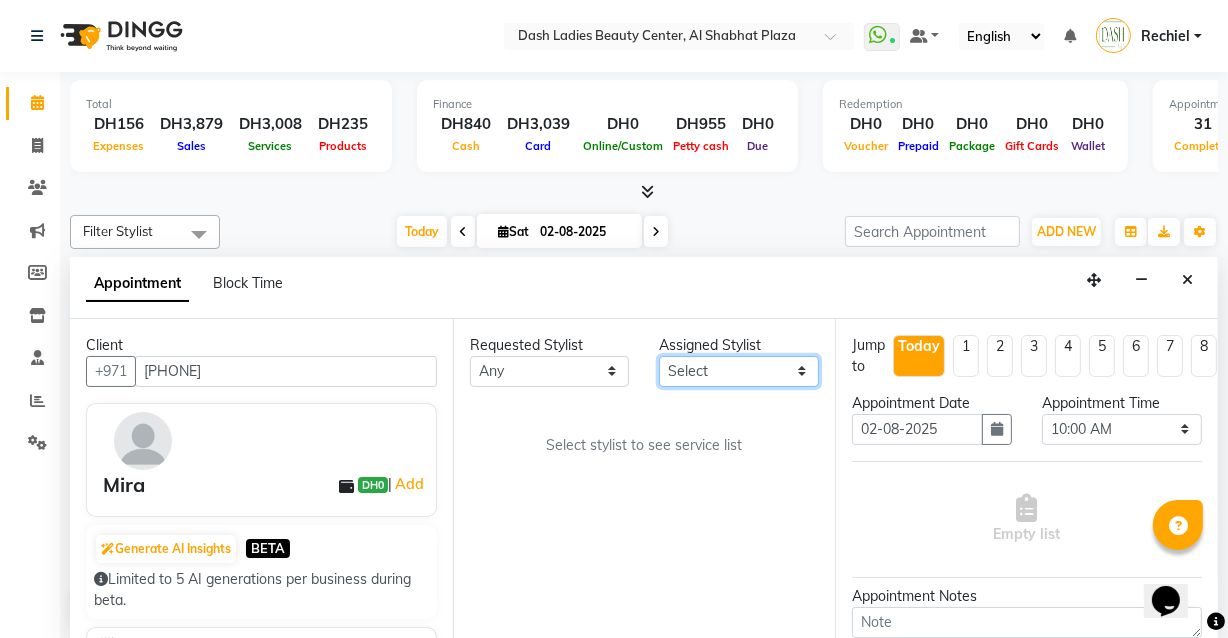 select on "82784" 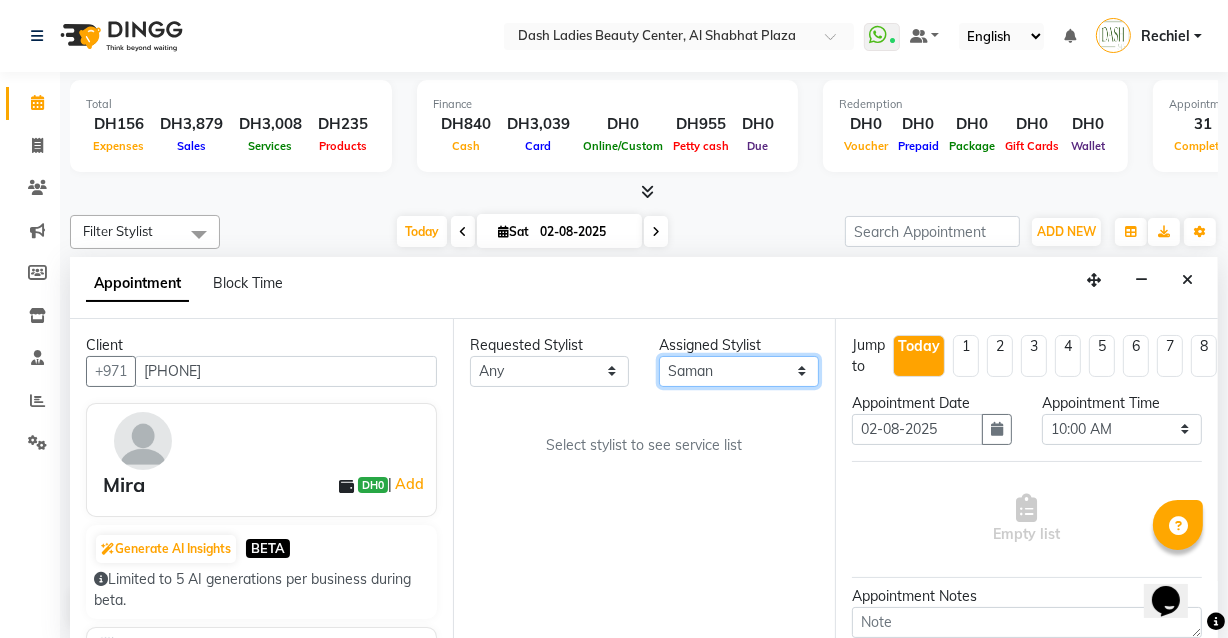 click on "Select Aizel Angelina Anna Bobi Edlyn Flora Grace Janine Jelyn Mariel Maya Nancy Nilam Nita Peace Rose Marie Saman Talina" at bounding box center [739, 371] 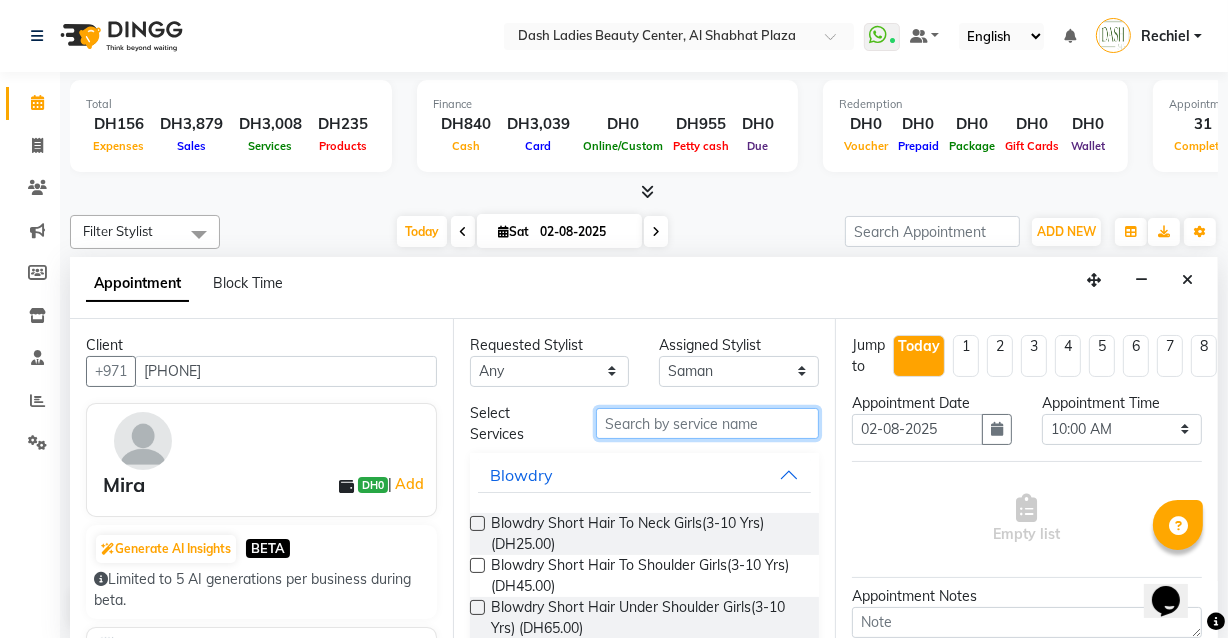 click at bounding box center [707, 423] 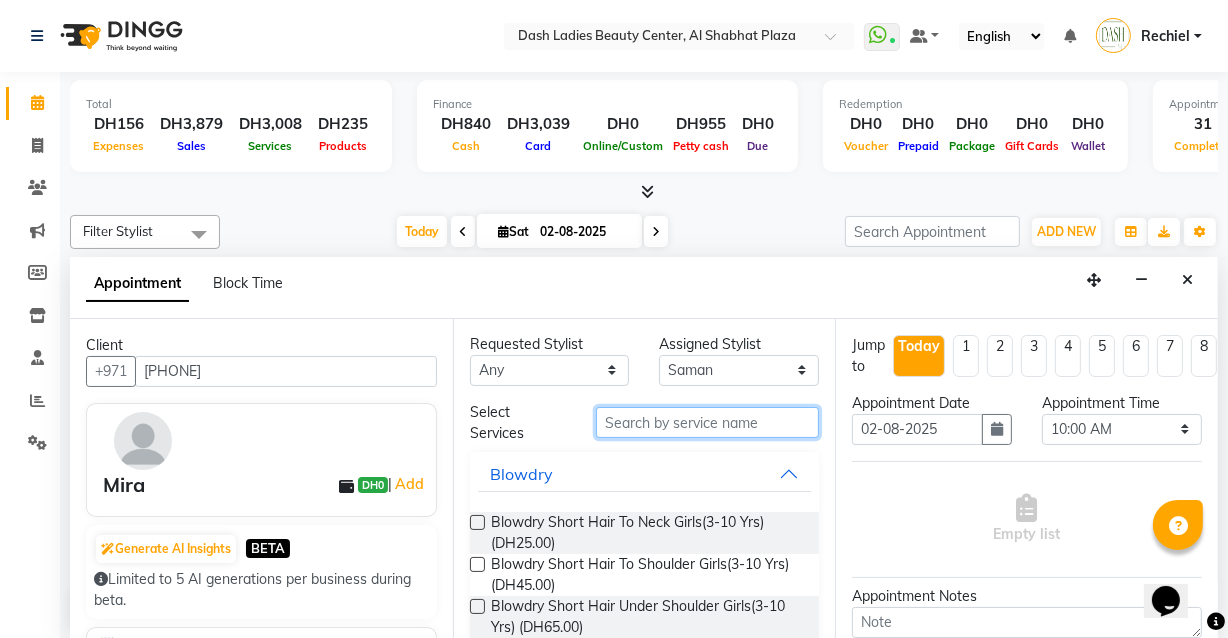 scroll, scrollTop: 0, scrollLeft: 0, axis: both 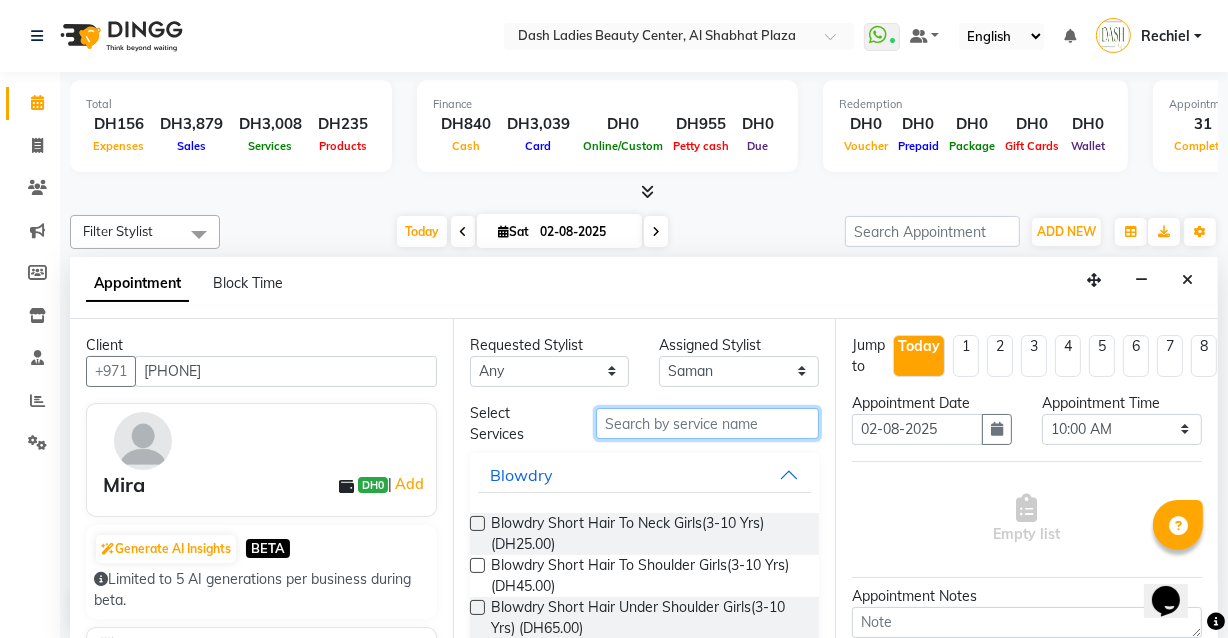 click at bounding box center [707, 423] 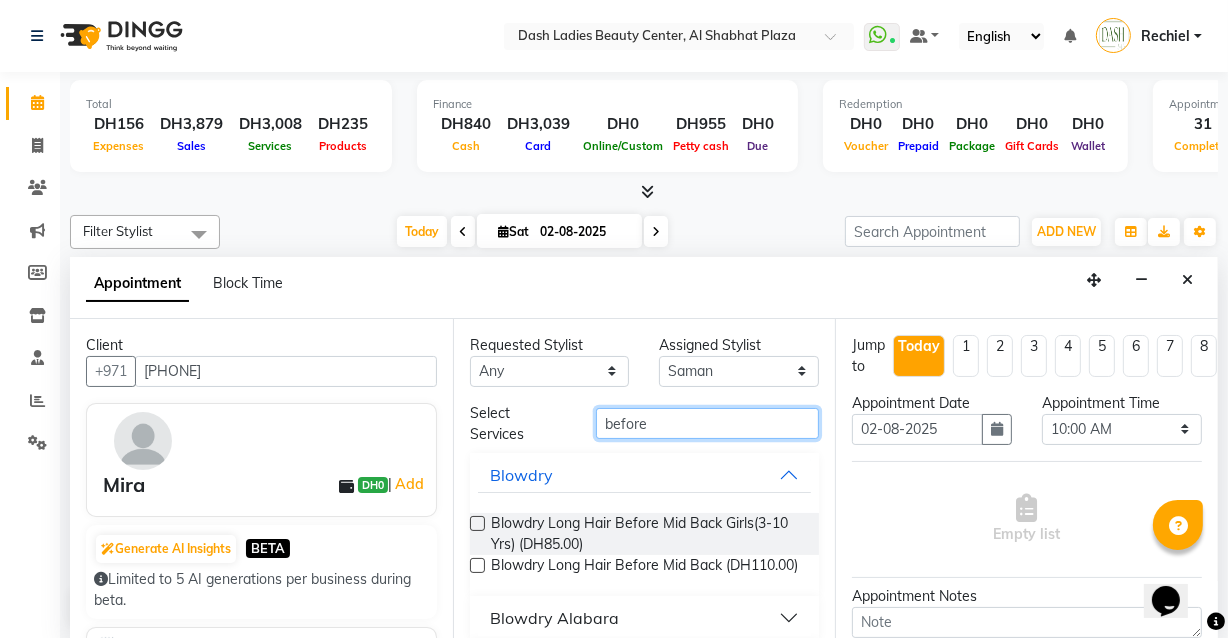 type on "before" 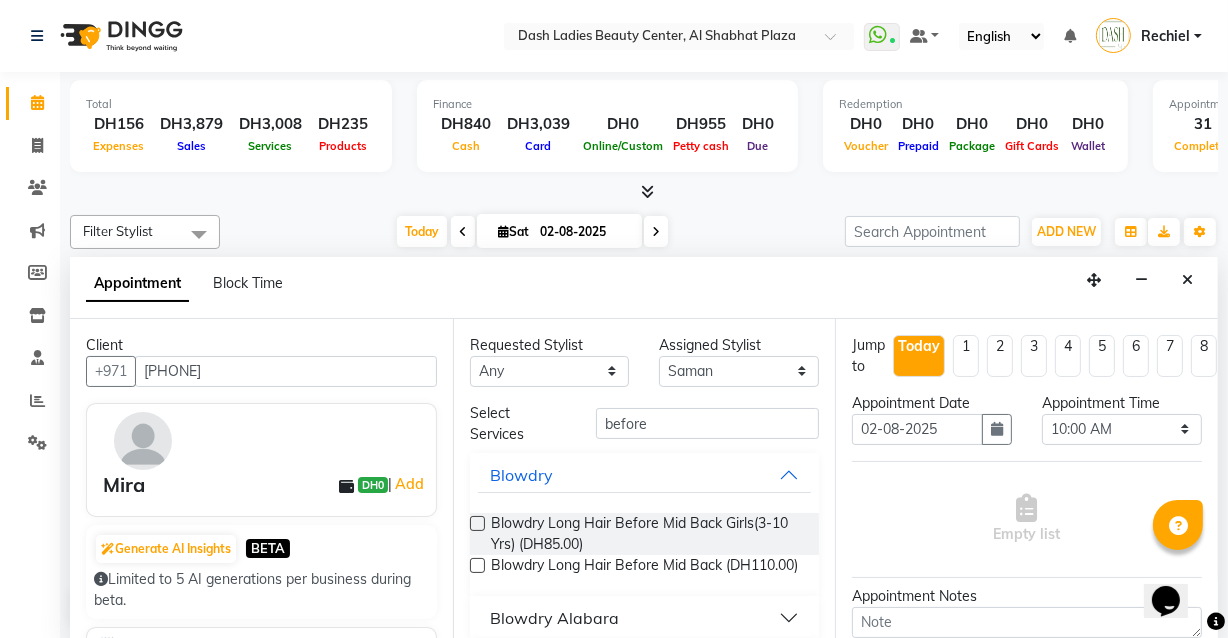 click at bounding box center (477, 565) 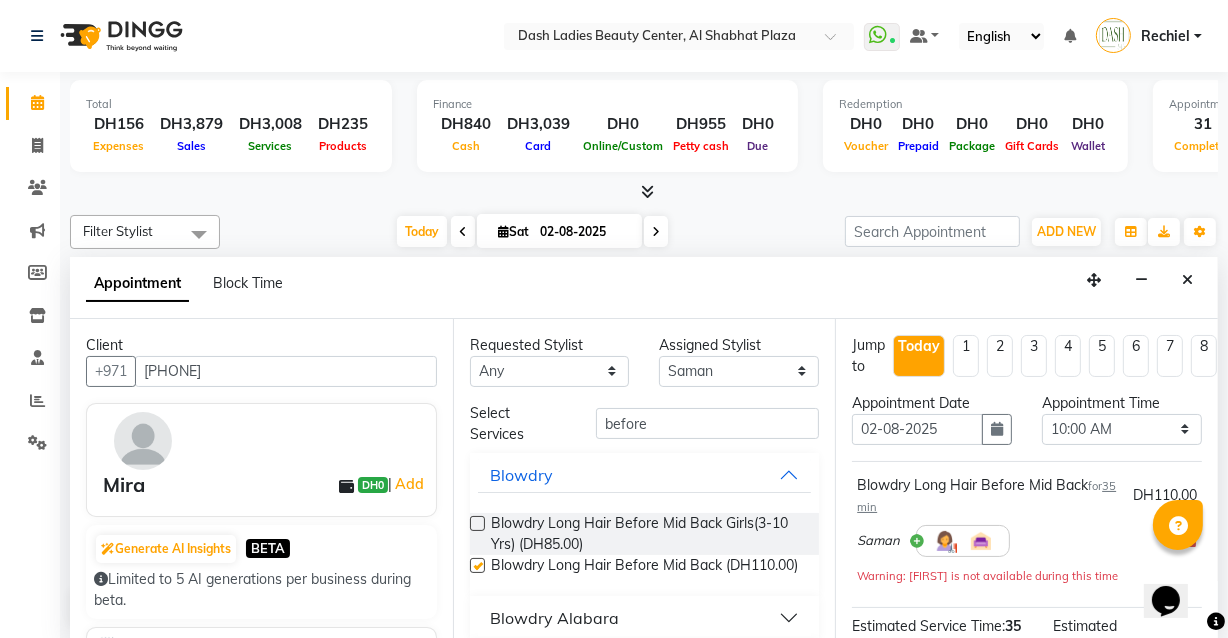 checkbox on "false" 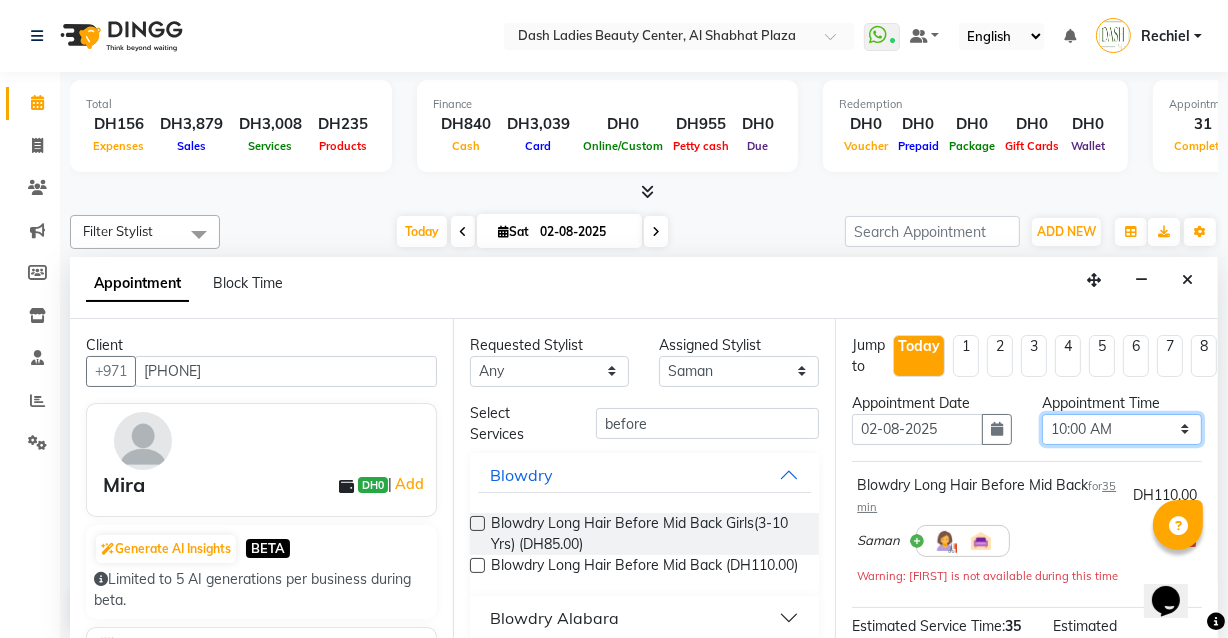 click on "Select 10:00 AM 10:15 AM 10:30 AM 10:45 AM 11:00 AM 11:15 AM 11:30 AM 11:45 AM 12:00 PM 12:15 PM 12:30 PM 12:45 PM 01:00 PM 01:15 PM 01:30 PM 01:45 PM 02:00 PM 02:15 PM 02:30 PM 02:45 PM 03:00 PM 03:15 PM 03:30 PM 03:45 PM 04:00 PM 04:15 PM 04:30 PM 04:45 PM 05:00 PM 05:15 PM 05:30 PM 05:45 PM 06:00 PM 06:15 PM 06:30 PM 06:45 PM 07:00 PM 07:15 PM 07:30 PM 07:45 PM 08:00 PM 08:15 PM 08:30 PM 08:45 PM 09:00 PM 09:15 PM 09:30 PM 09:45 PM 10:00 PM" at bounding box center (1122, 429) 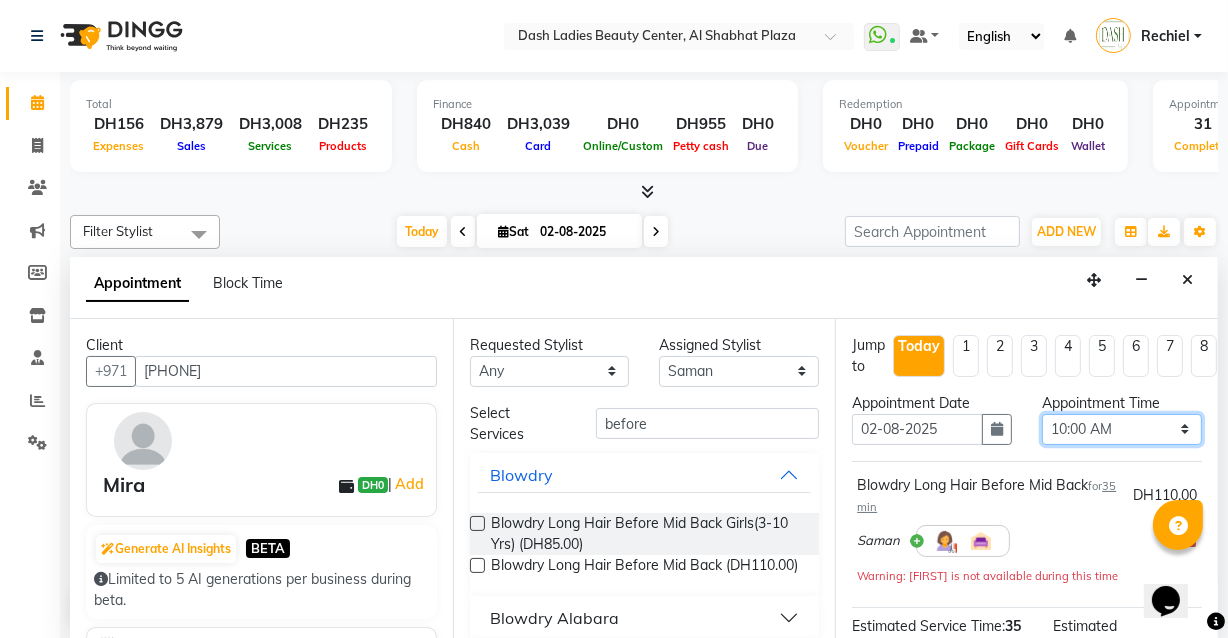 select on "1140" 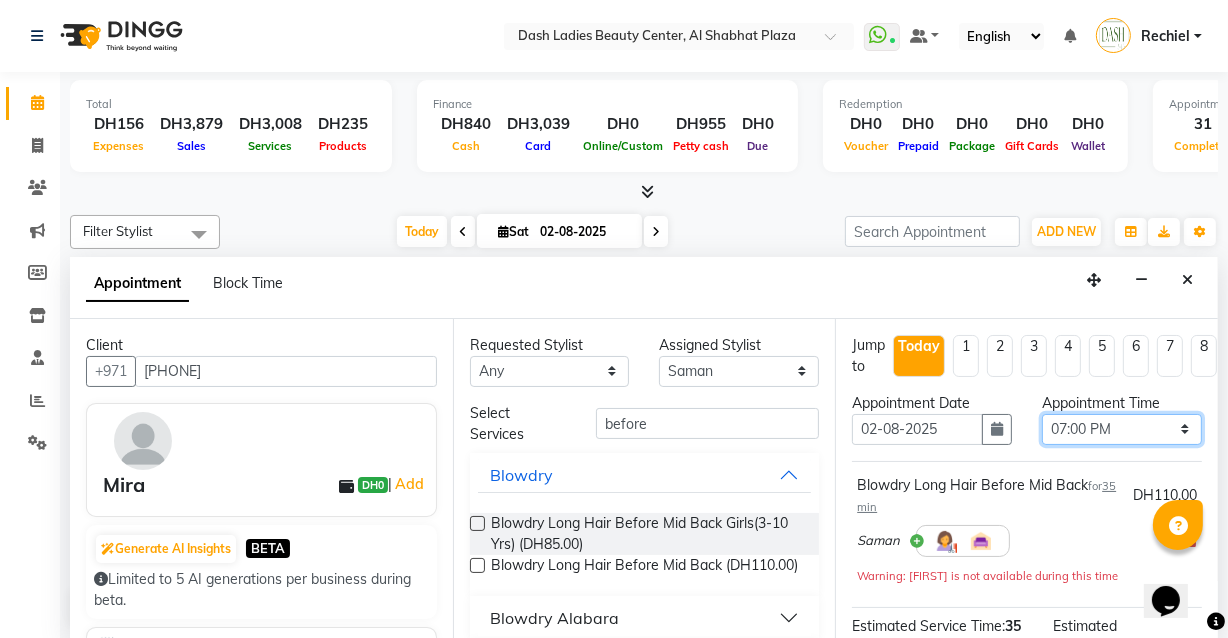 click on "Select 10:00 AM 10:15 AM 10:30 AM 10:45 AM 11:00 AM 11:15 AM 11:30 AM 11:45 AM 12:00 PM 12:15 PM 12:30 PM 12:45 PM 01:00 PM 01:15 PM 01:30 PM 01:45 PM 02:00 PM 02:15 PM 02:30 PM 02:45 PM 03:00 PM 03:15 PM 03:30 PM 03:45 PM 04:00 PM 04:15 PM 04:30 PM 04:45 PM 05:00 PM 05:15 PM 05:30 PM 05:45 PM 06:00 PM 06:15 PM 06:30 PM 06:45 PM 07:00 PM 07:15 PM 07:30 PM 07:45 PM 08:00 PM 08:15 PM 08:30 PM 08:45 PM 09:00 PM 09:15 PM 09:30 PM 09:45 PM 10:00 PM" at bounding box center (1122, 429) 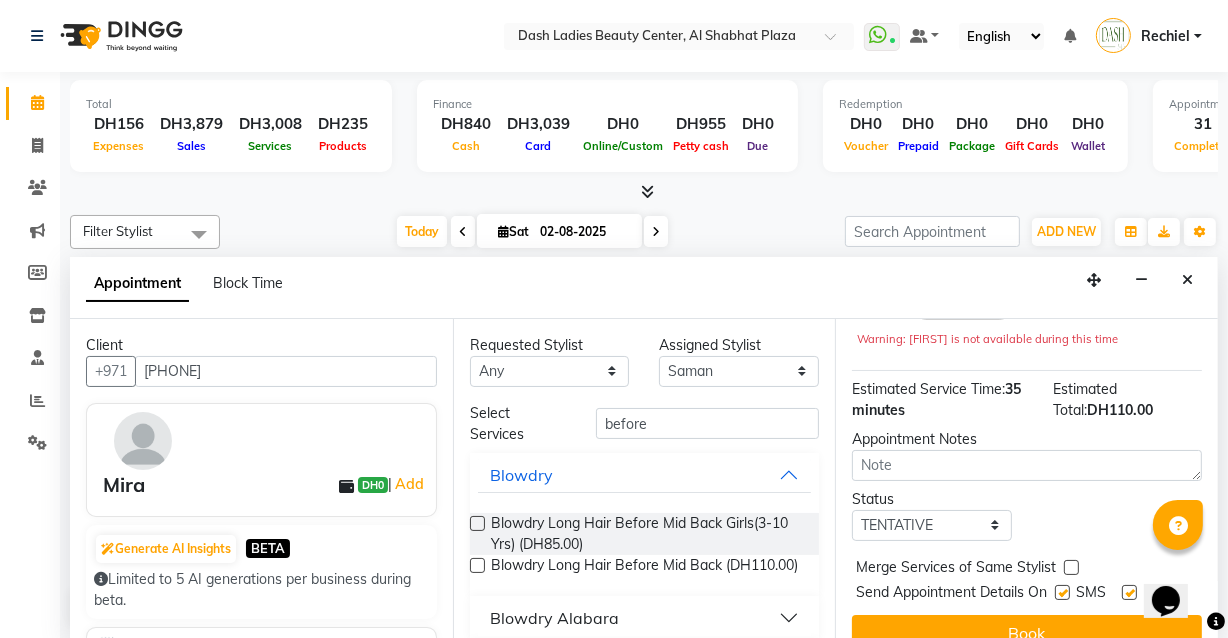 scroll, scrollTop: 238, scrollLeft: 0, axis: vertical 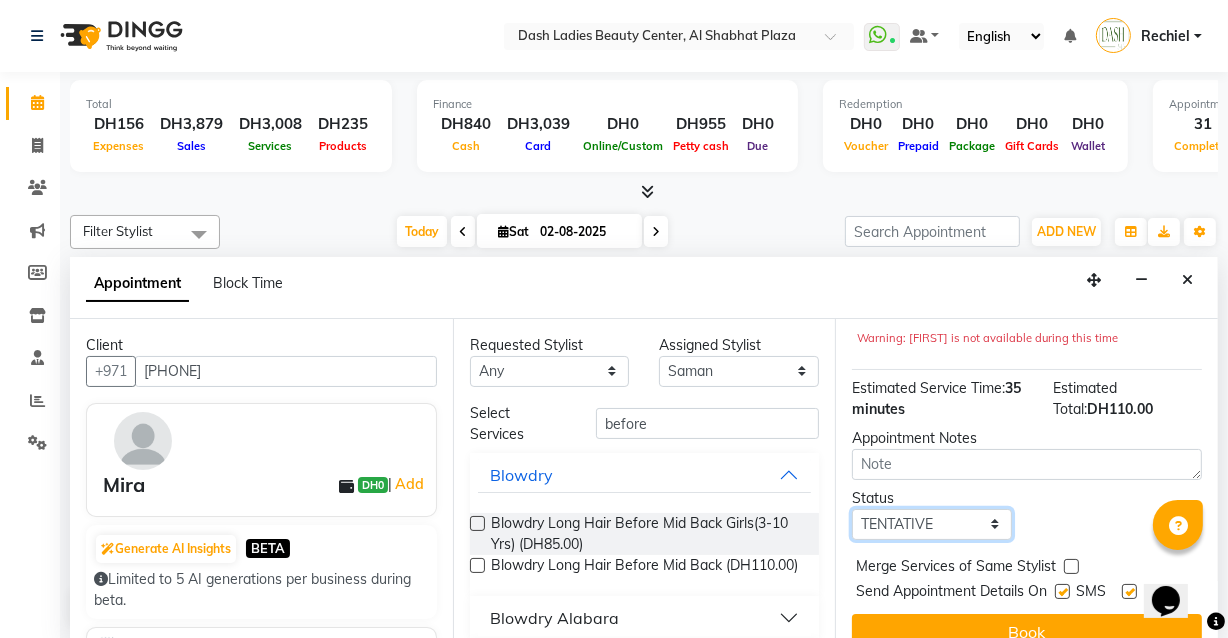 click on "Select TENTATIVE CONFIRM CHECK-IN UPCOMING" at bounding box center [932, 524] 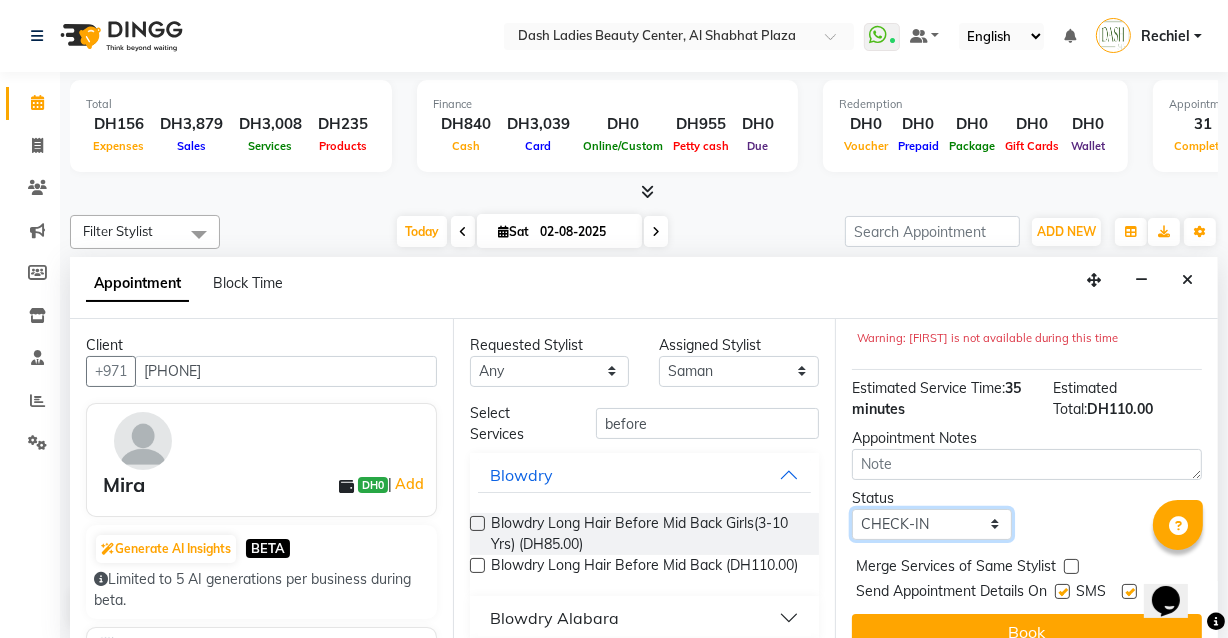 click on "Select TENTATIVE CONFIRM CHECK-IN UPCOMING" at bounding box center [932, 524] 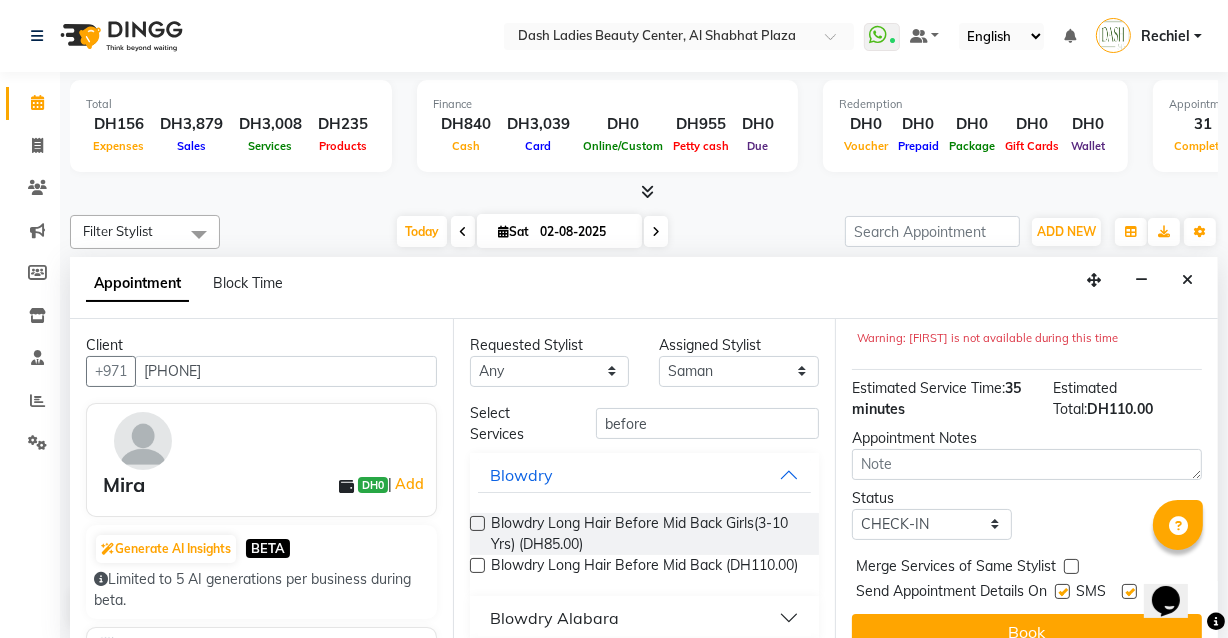 click at bounding box center [1071, 566] 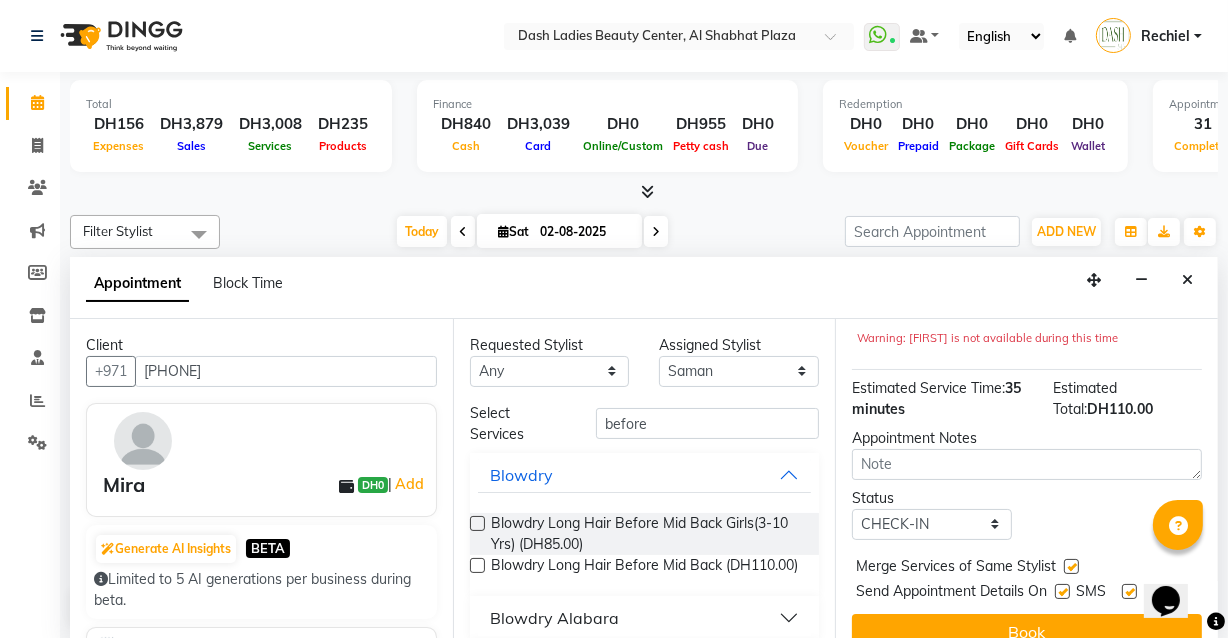 click at bounding box center [1062, 591] 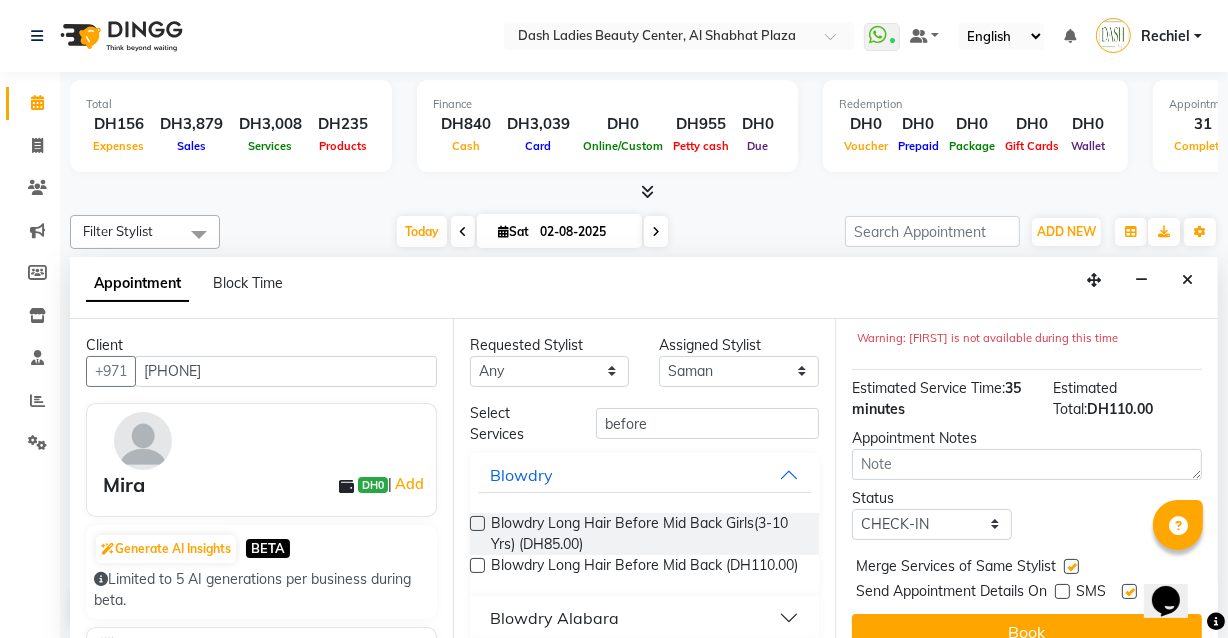 click on "×
OK No Cancel" at bounding box center (1118, 607) 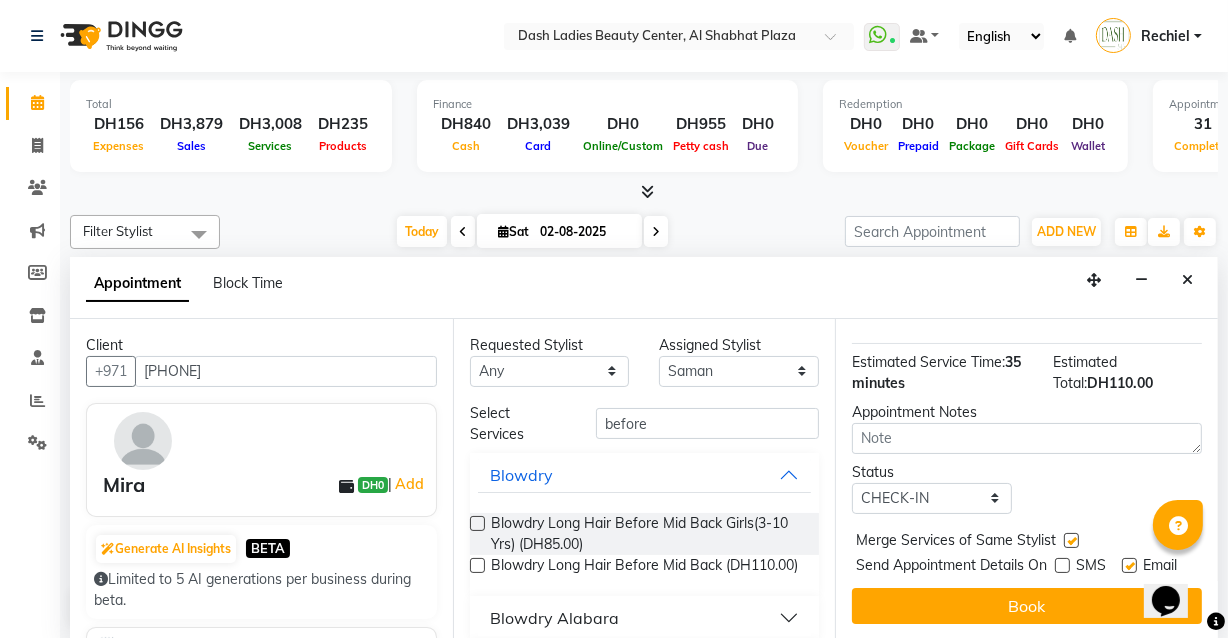 click at bounding box center [1129, 565] 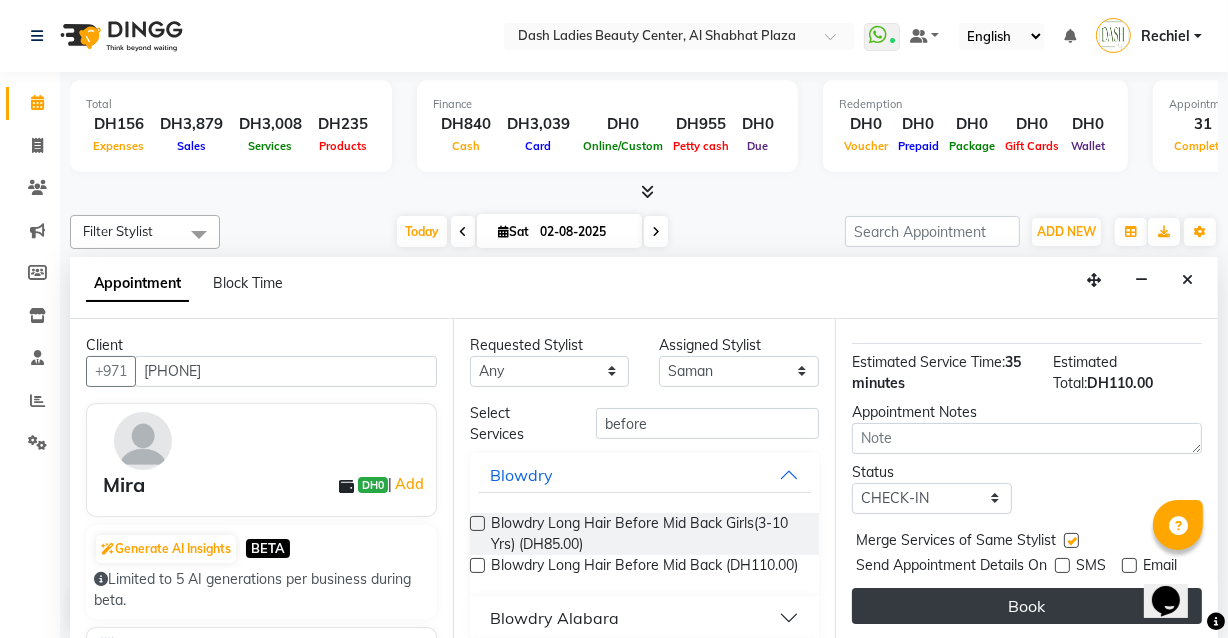 click on "Book" at bounding box center (1027, 606) 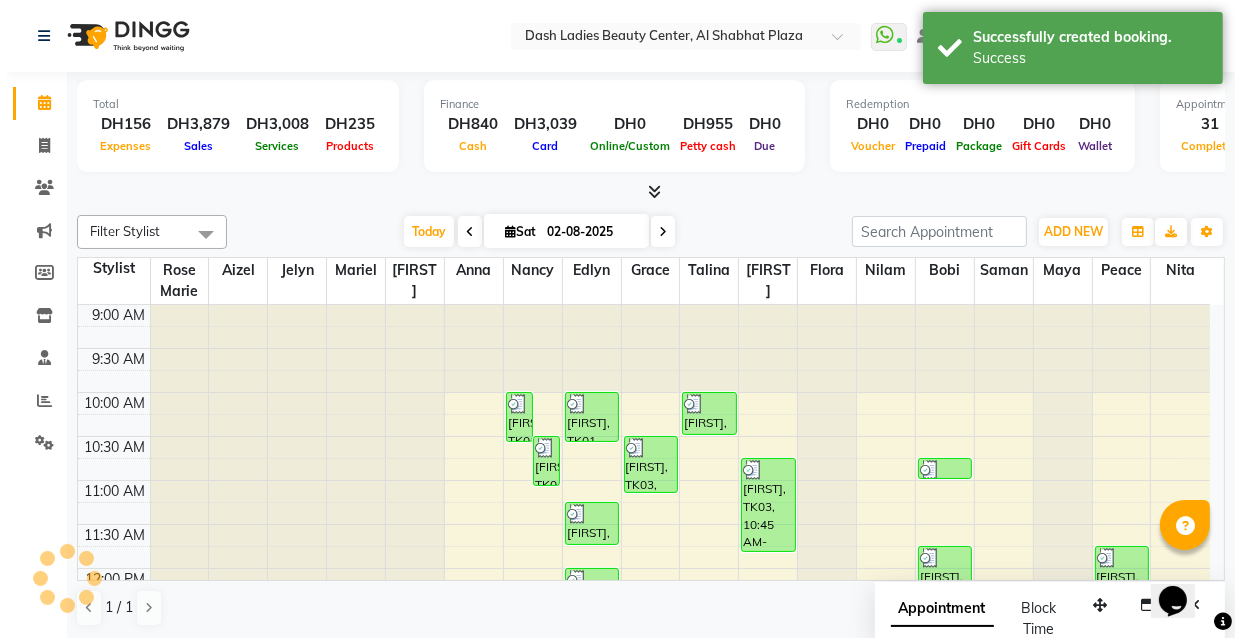 scroll, scrollTop: 0, scrollLeft: 0, axis: both 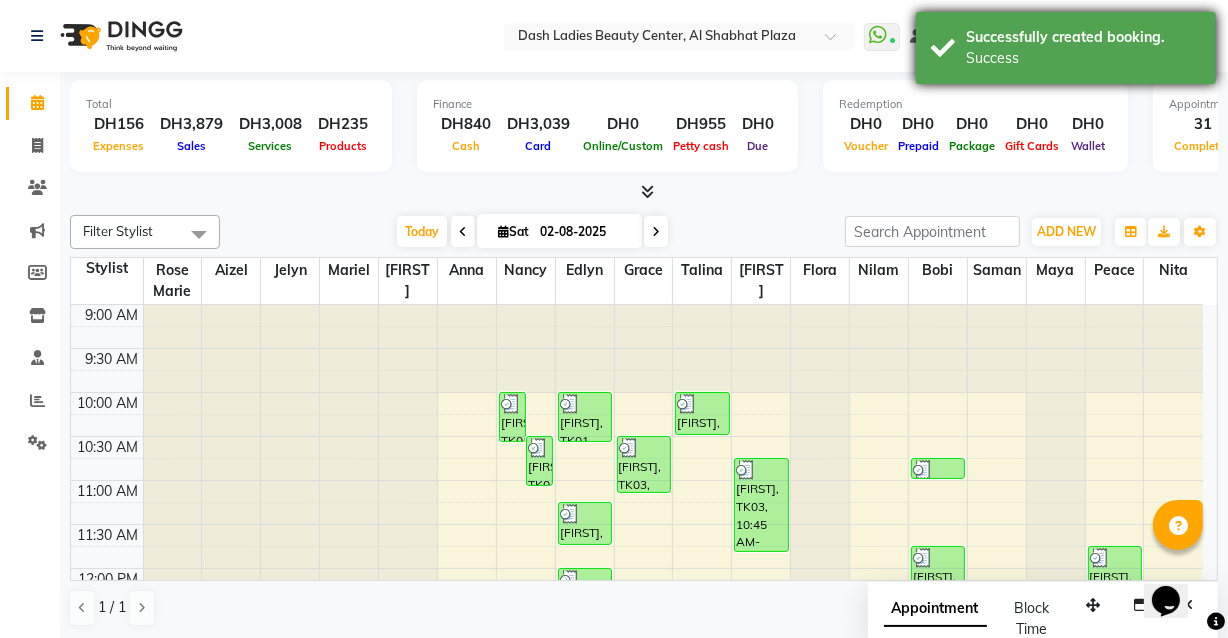 click on "Success" at bounding box center [1083, 58] 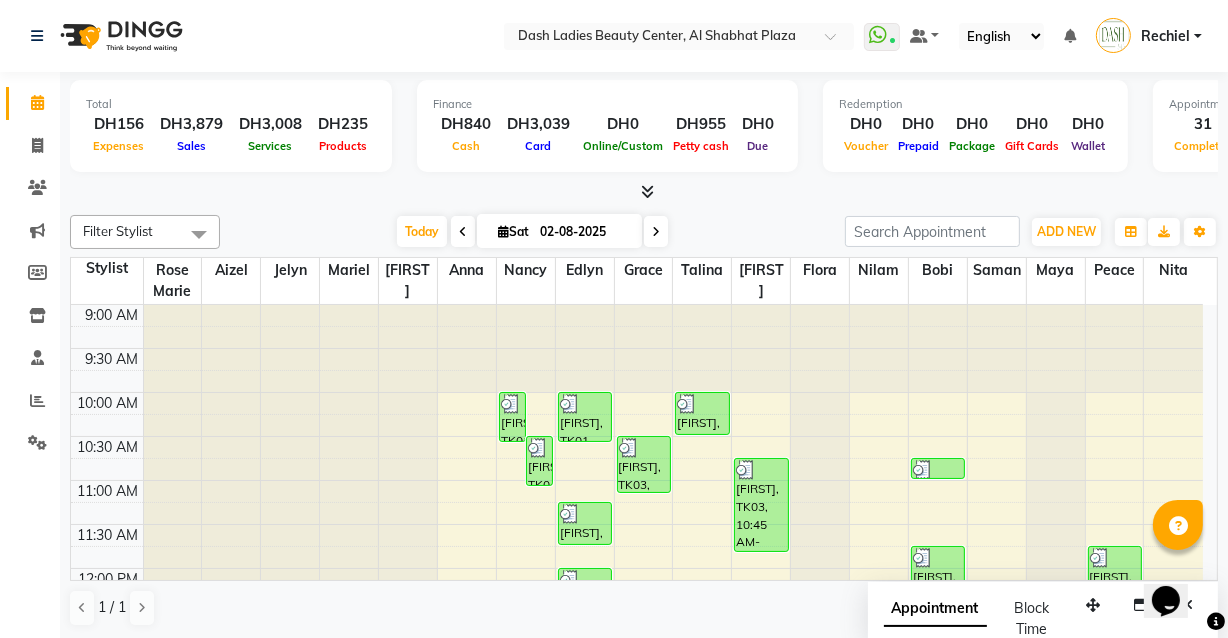 click on "Rechiel" at bounding box center (1165, 36) 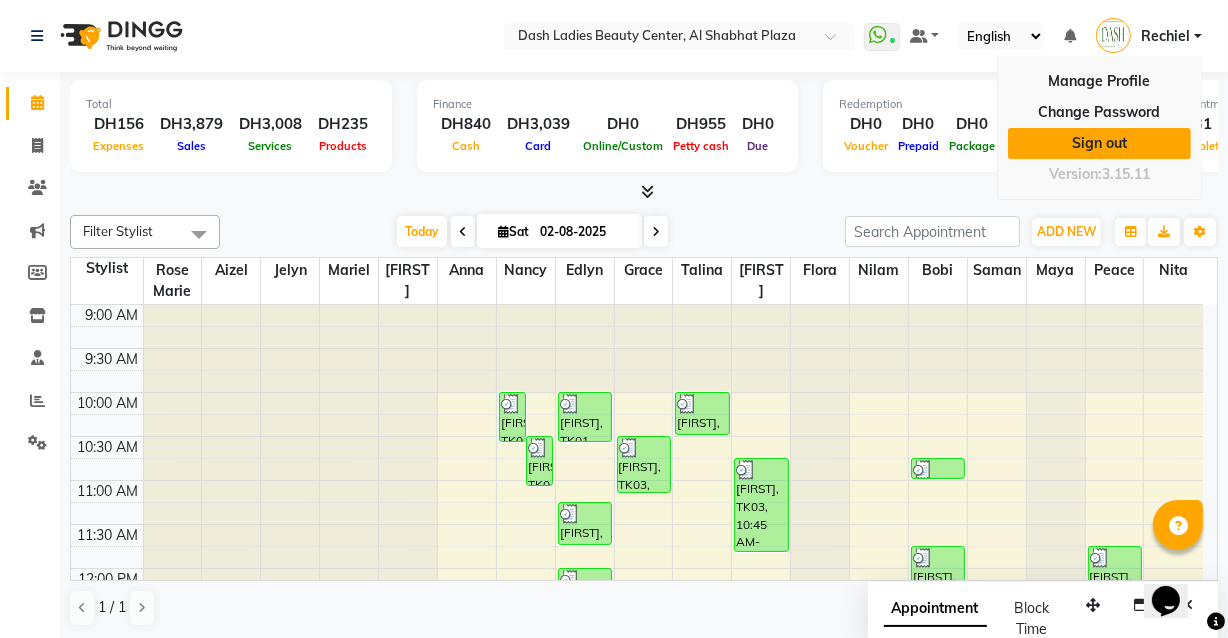 click on "Sign out" at bounding box center [1099, 143] 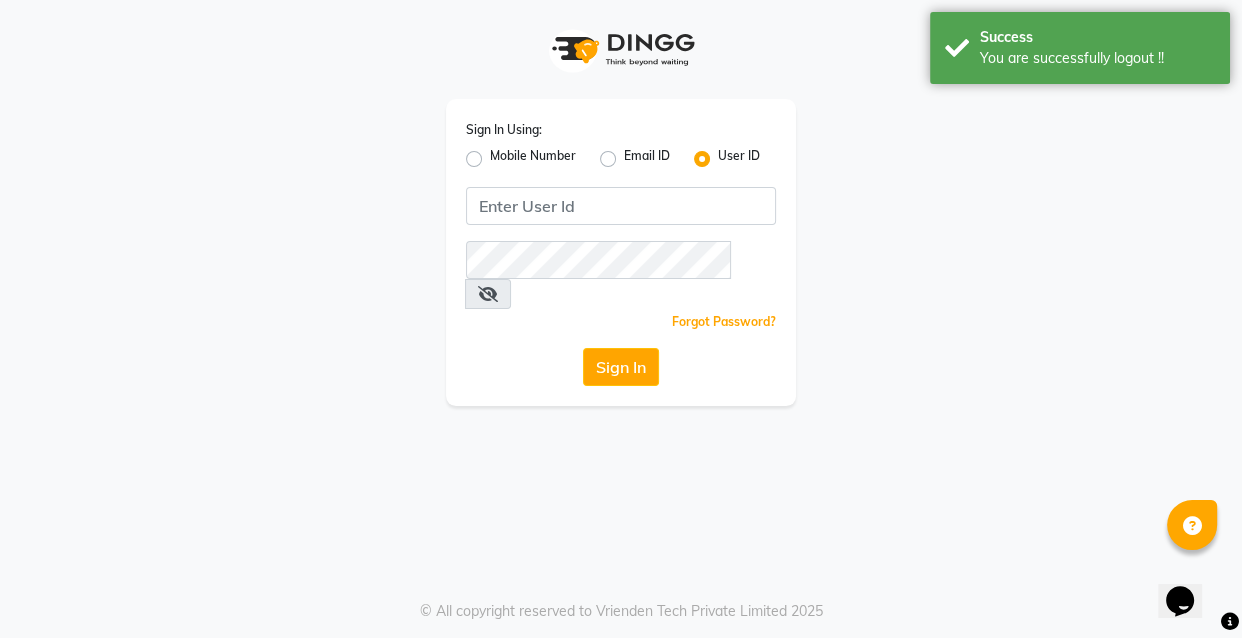click on "Mobile Number" 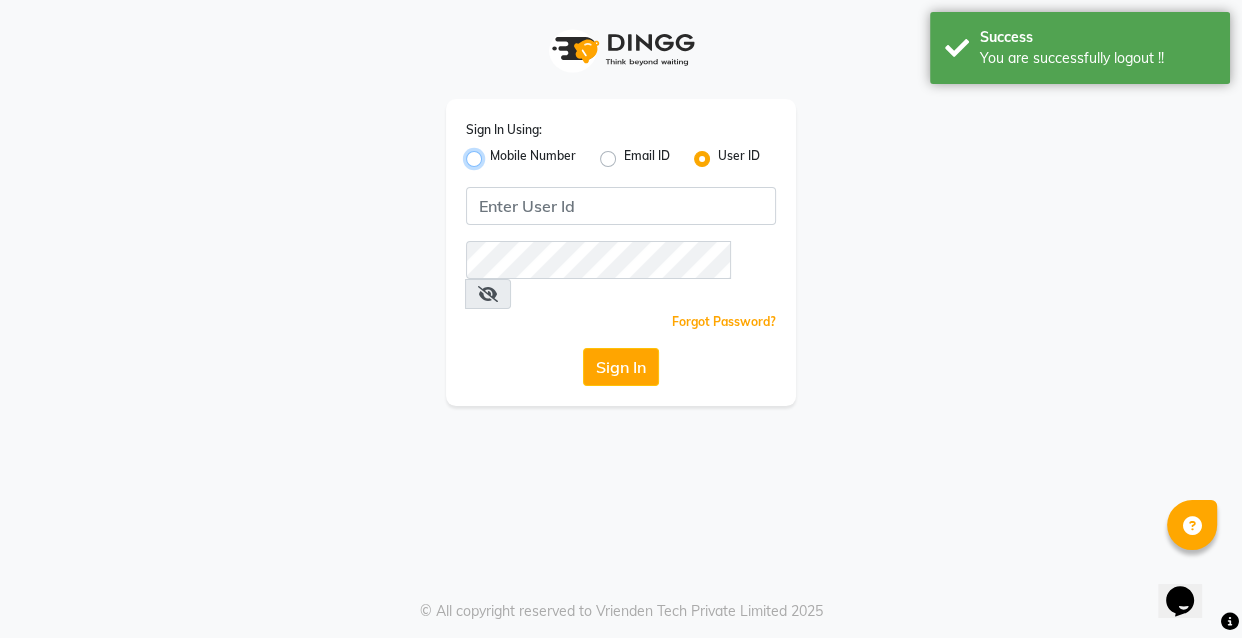 click on "Mobile Number" at bounding box center [496, 153] 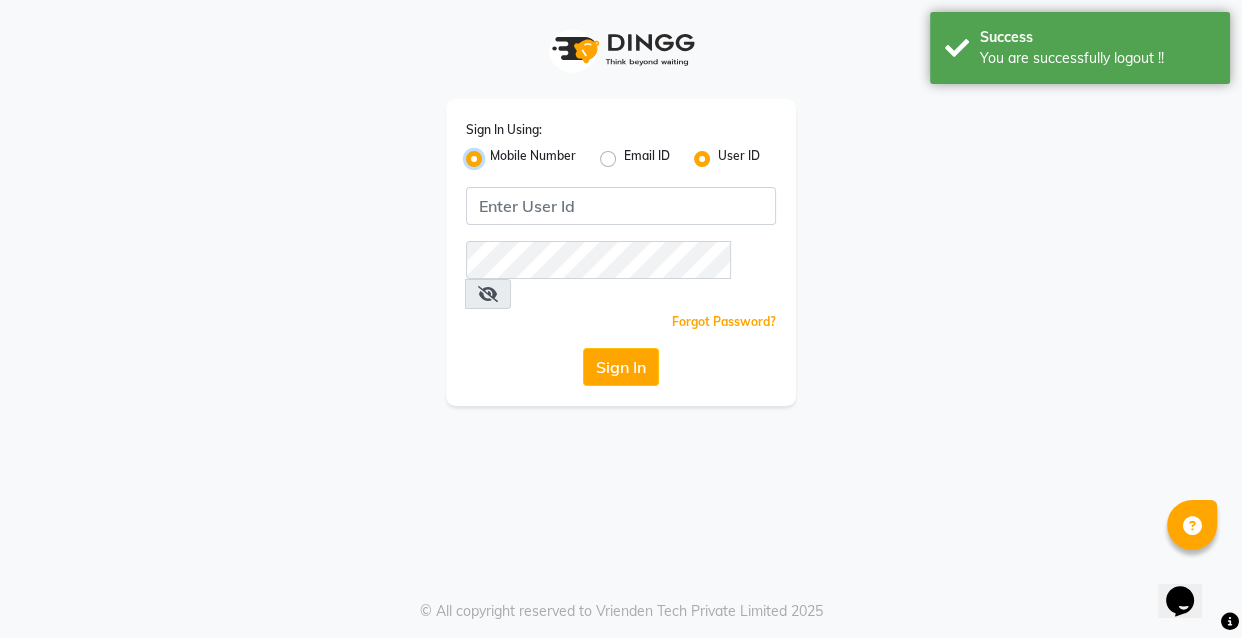 radio on "false" 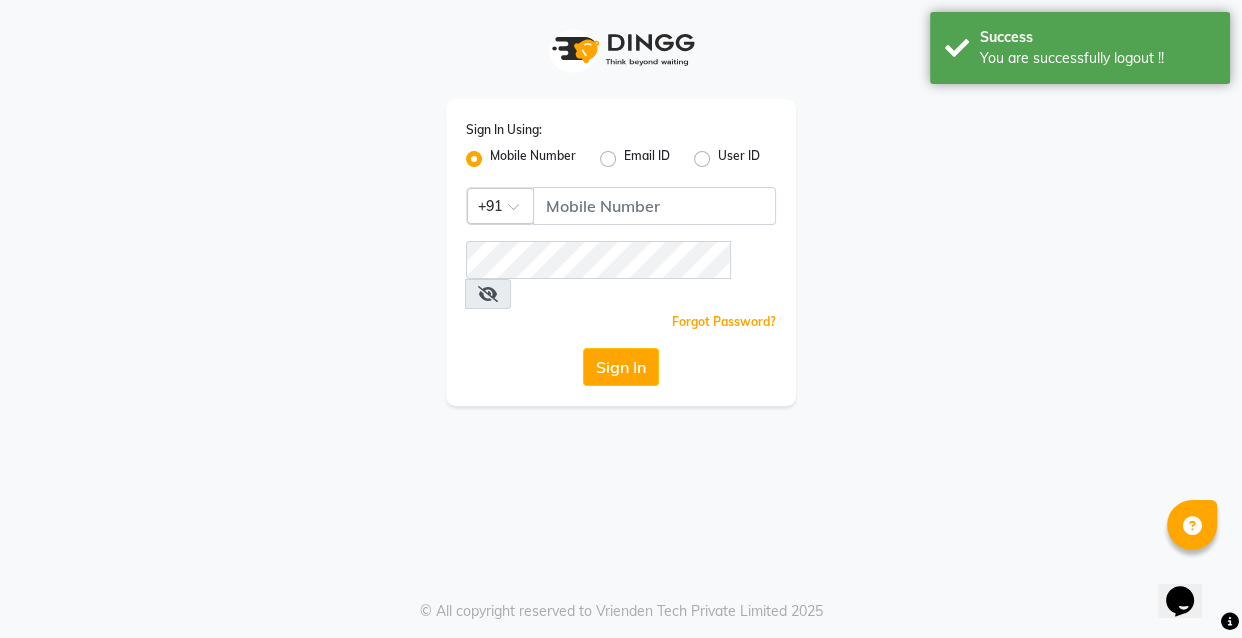 click 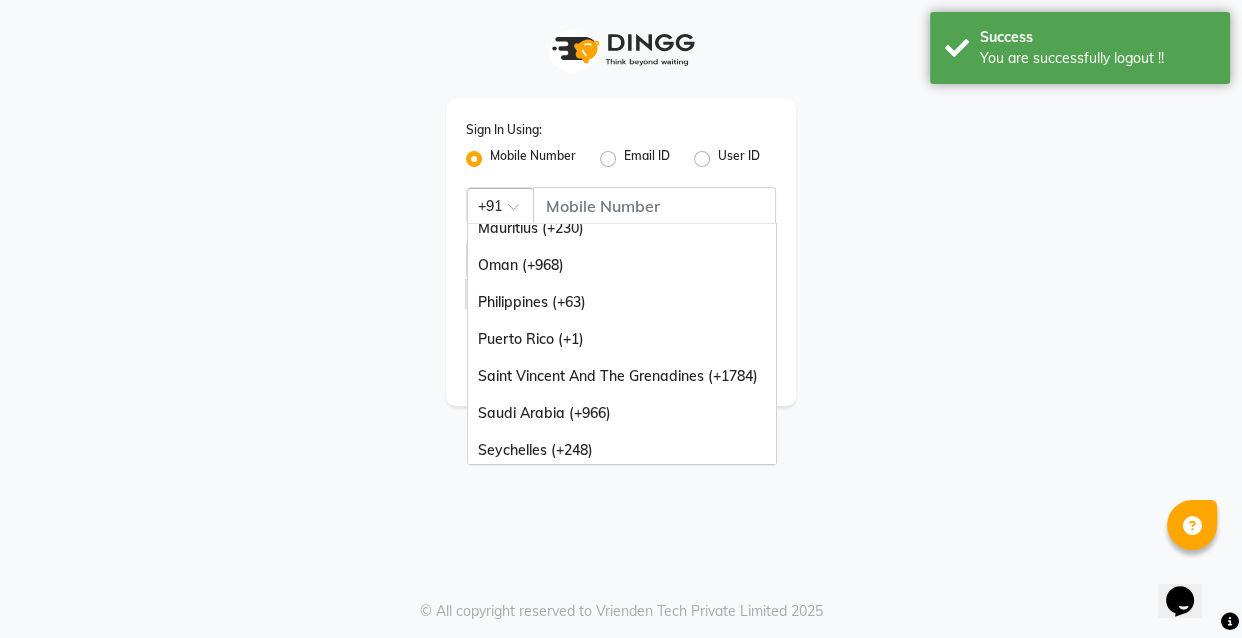scroll, scrollTop: 500, scrollLeft: 0, axis: vertical 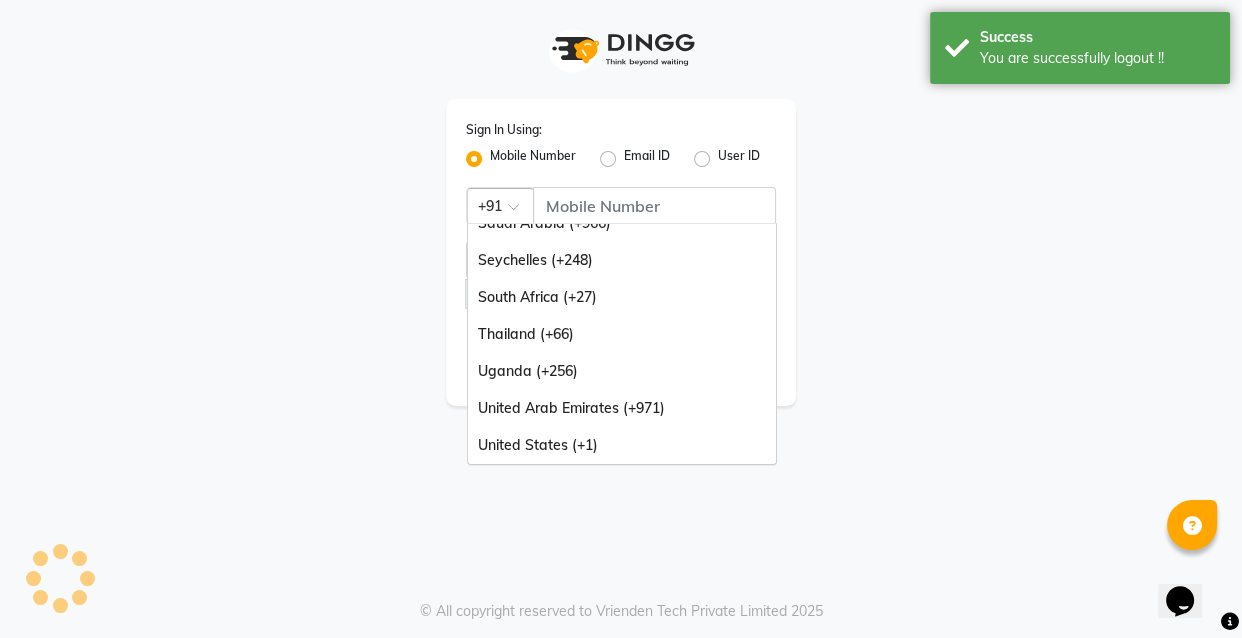 click on "United Arab Emirates (+971)" at bounding box center (622, 408) 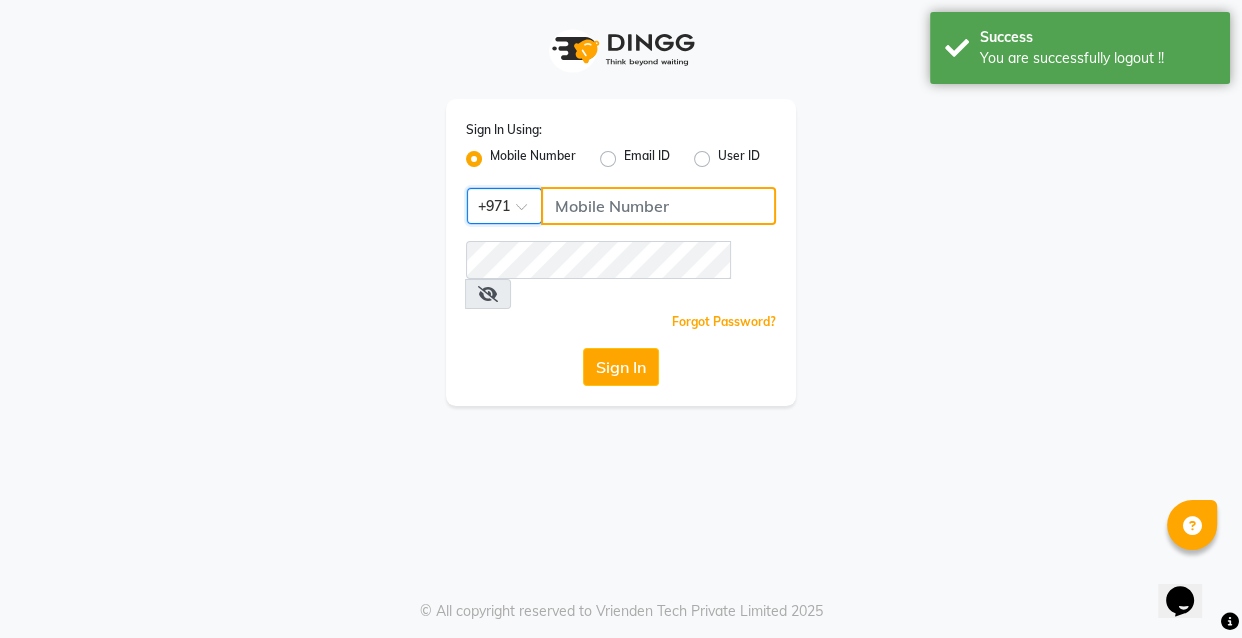 click 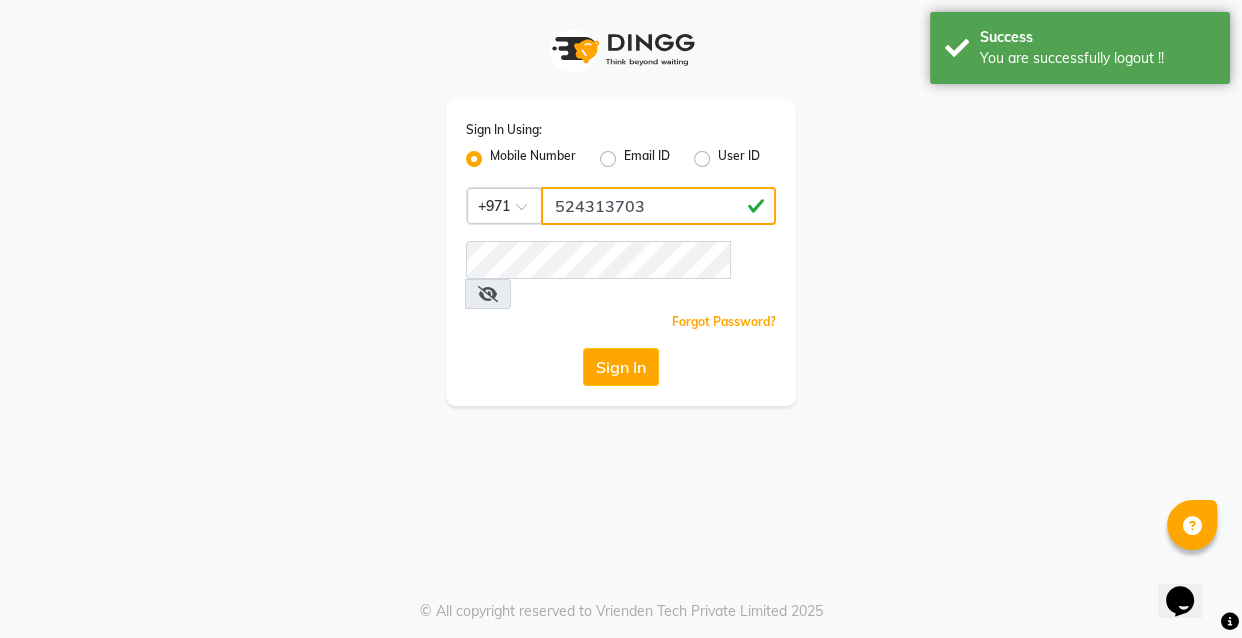 type on "524313703" 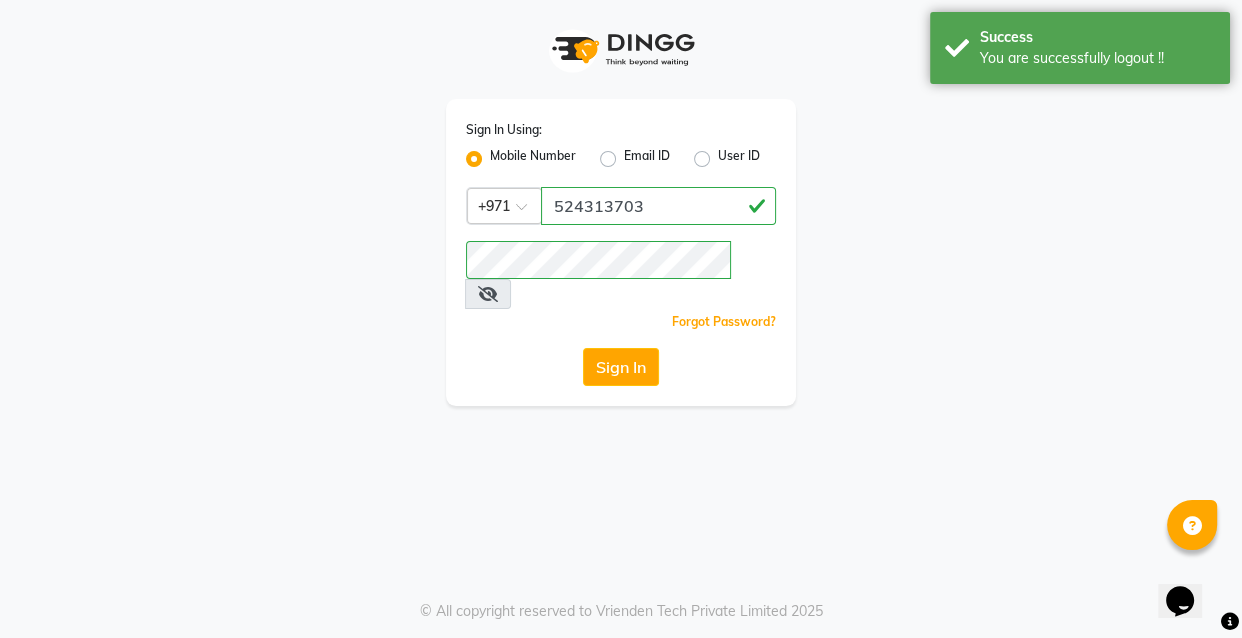 click at bounding box center [488, 294] 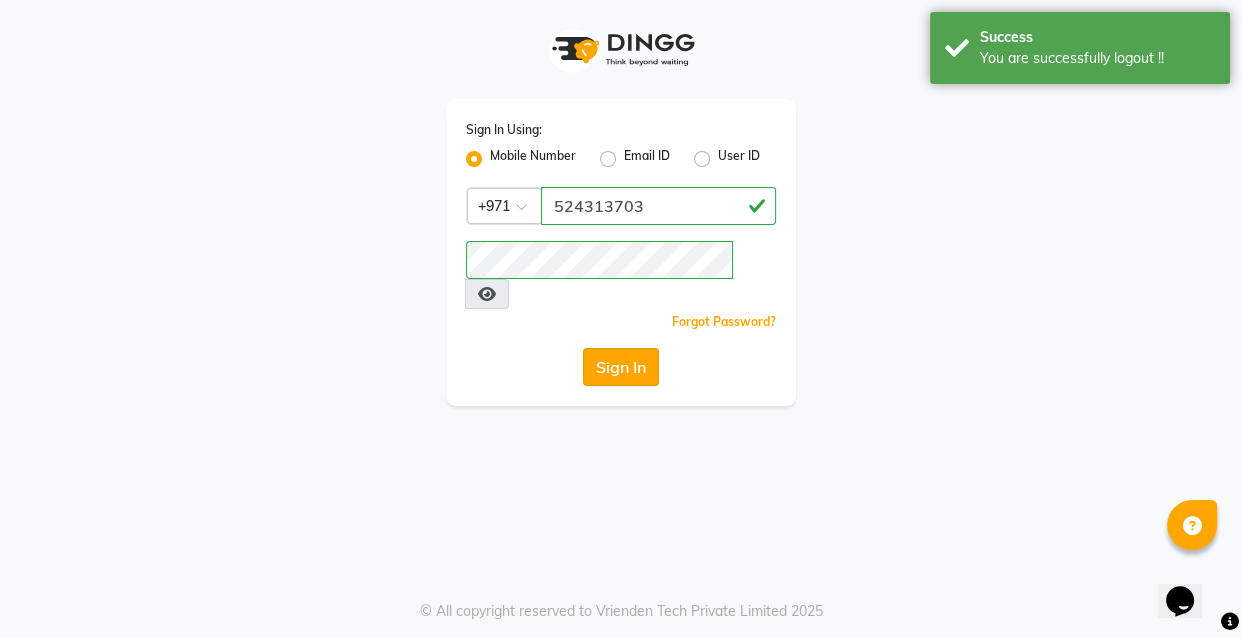 click on "Sign In" 